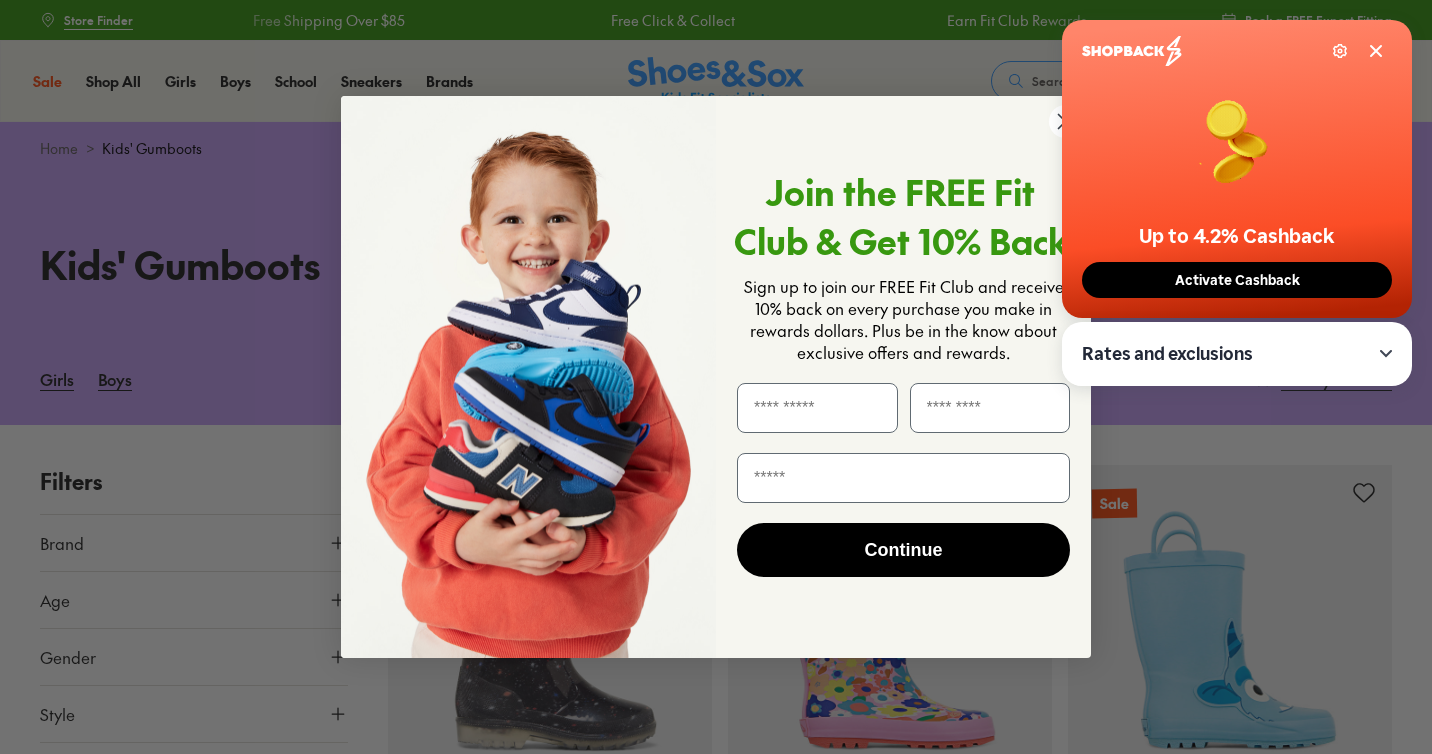 scroll, scrollTop: 0, scrollLeft: 0, axis: both 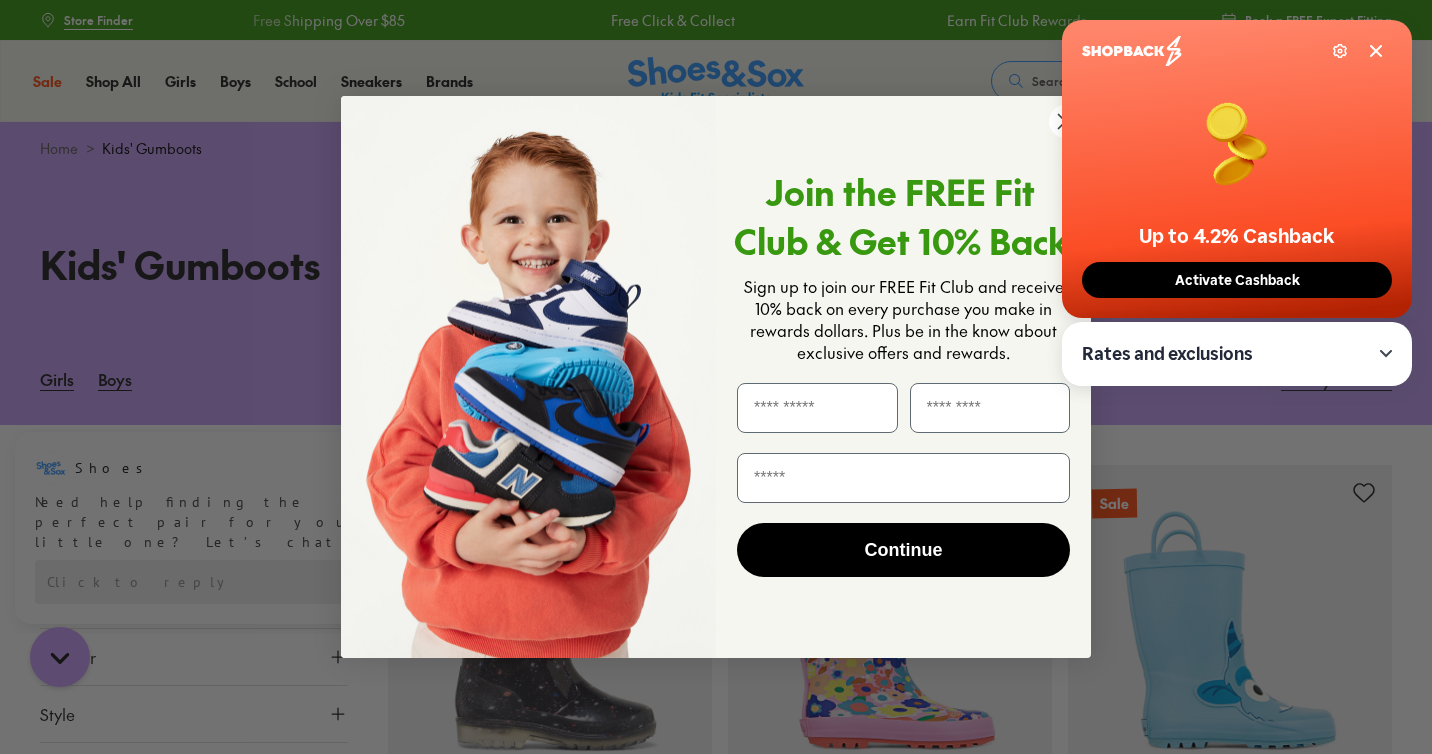 click 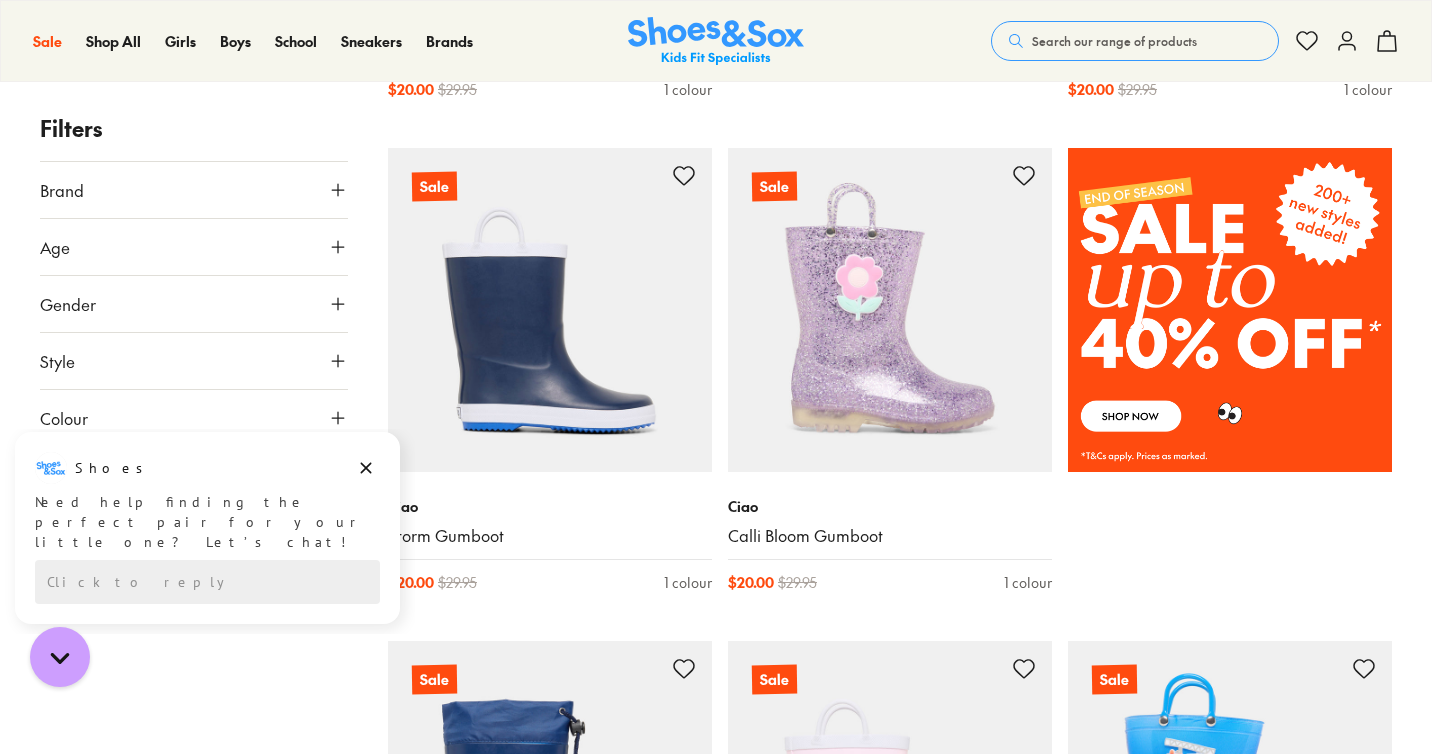 scroll, scrollTop: 1305, scrollLeft: 0, axis: vertical 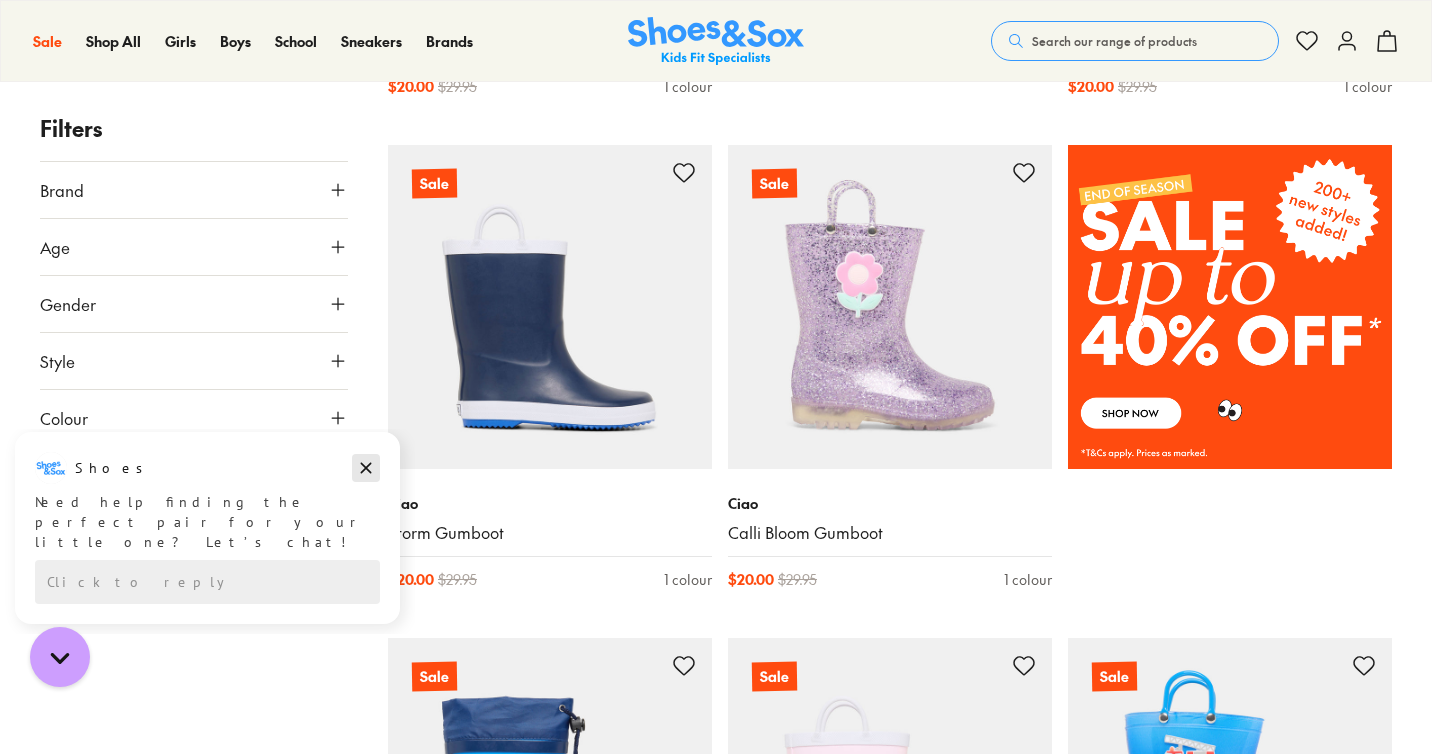 click 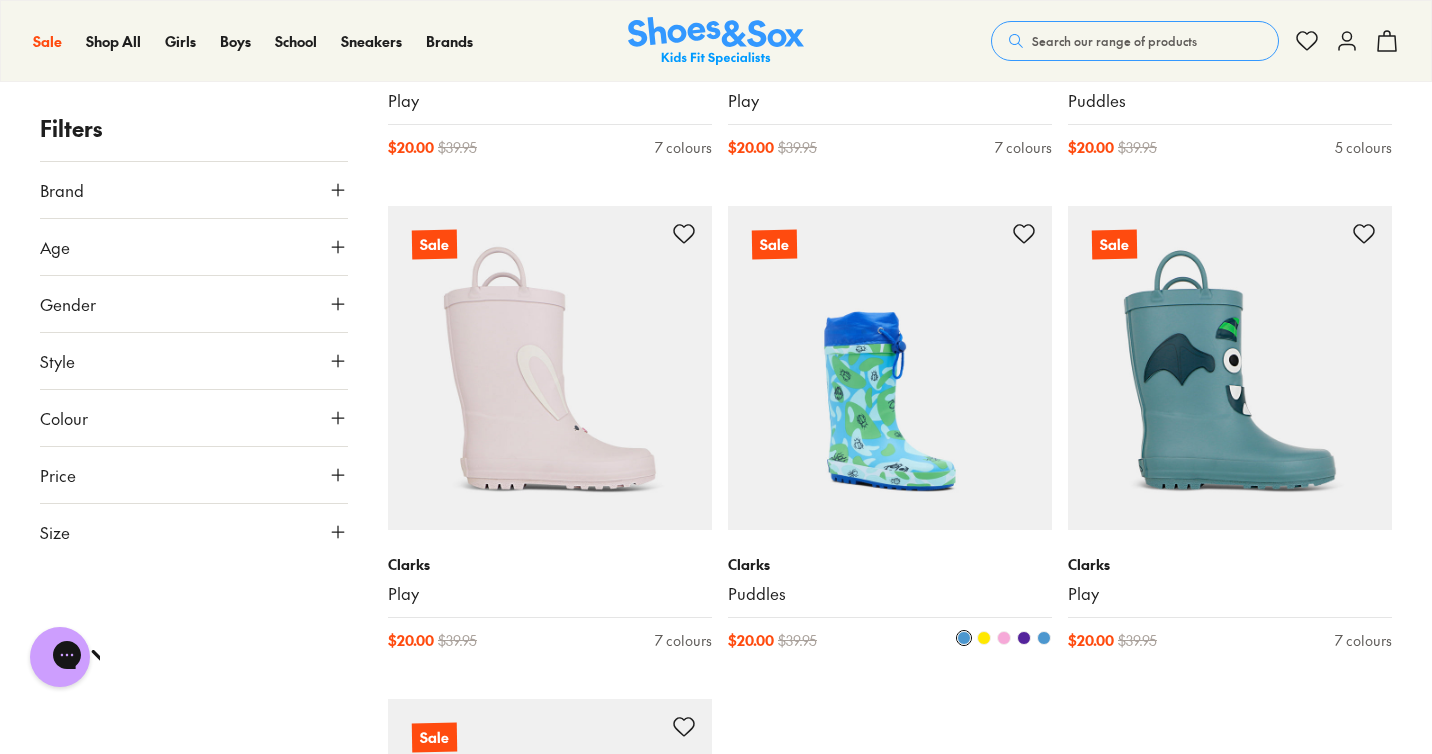 scroll, scrollTop: 3219, scrollLeft: 0, axis: vertical 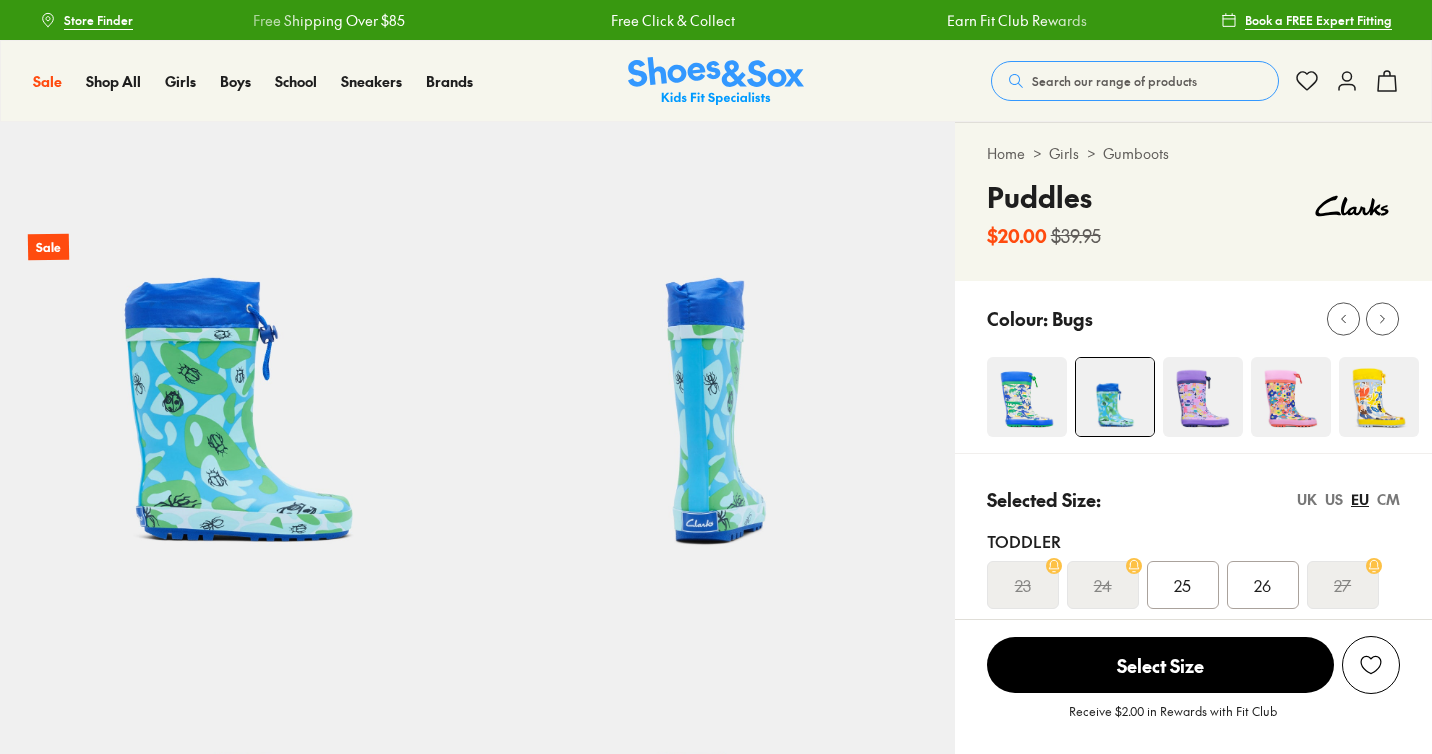 select on "*" 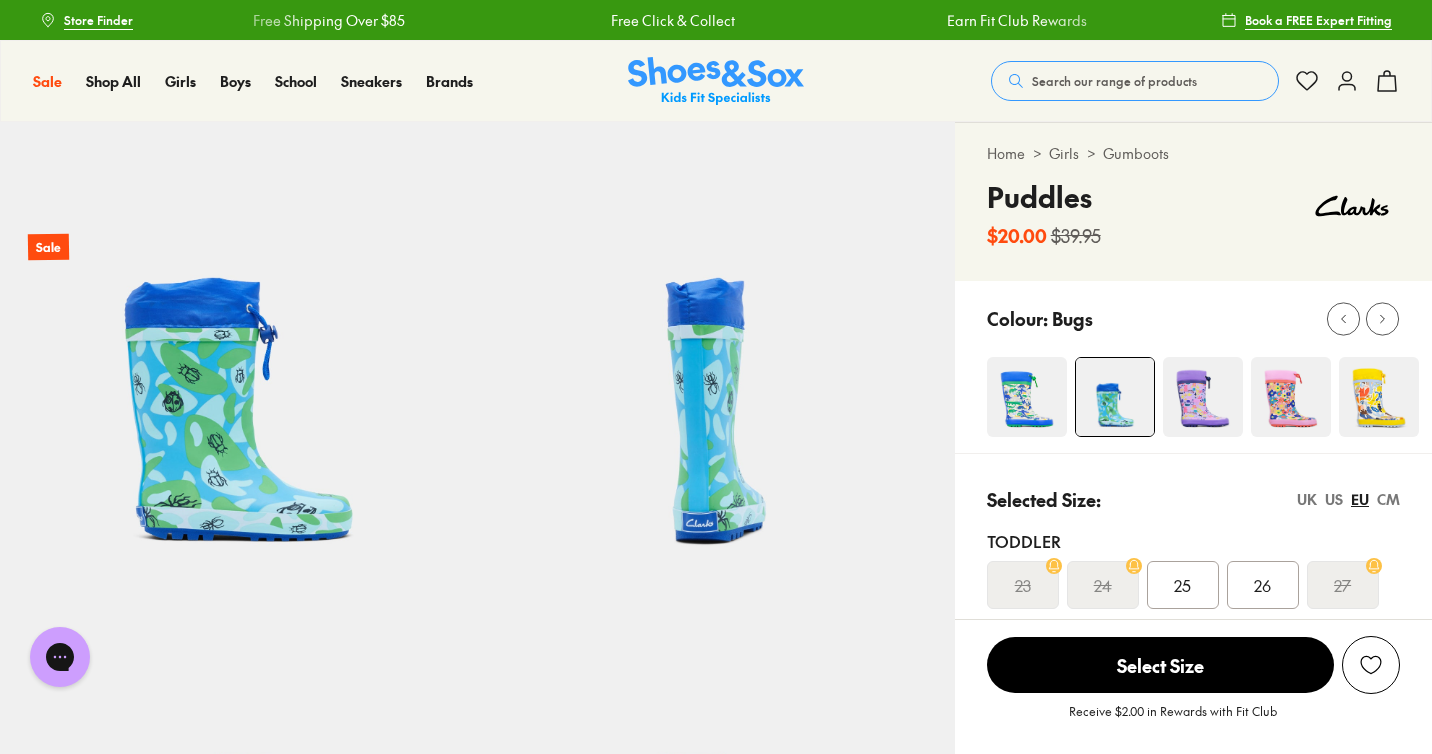 scroll, scrollTop: 0, scrollLeft: 0, axis: both 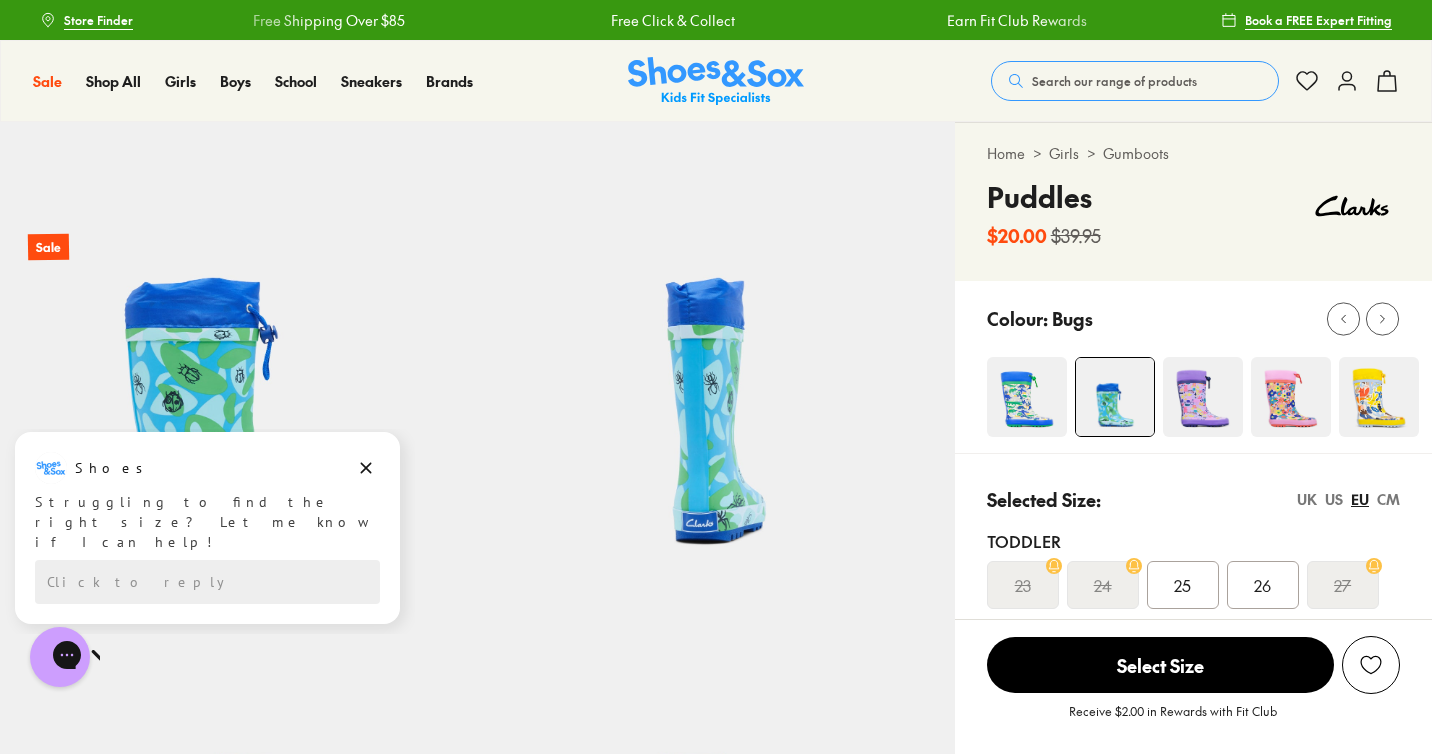 click on "25" at bounding box center (1182, 585) 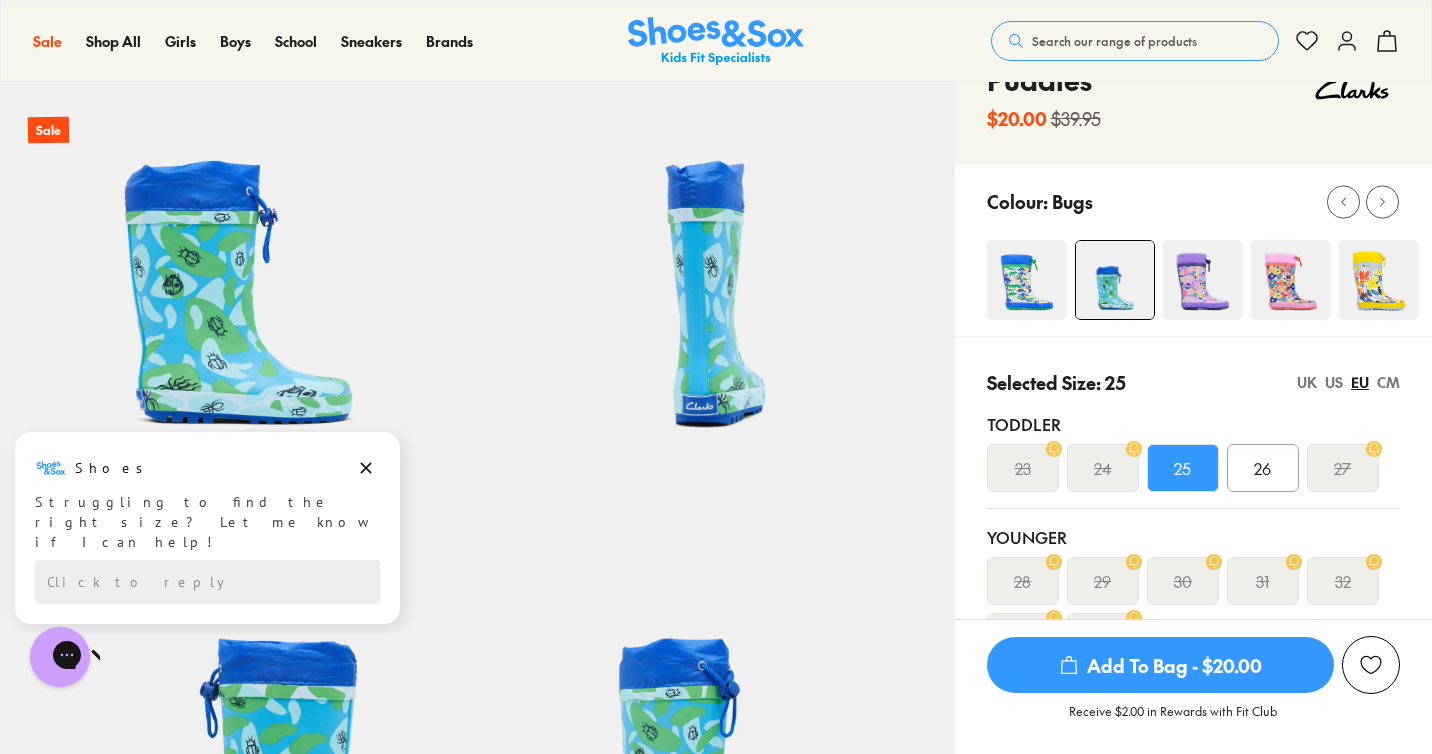 scroll, scrollTop: 126, scrollLeft: 0, axis: vertical 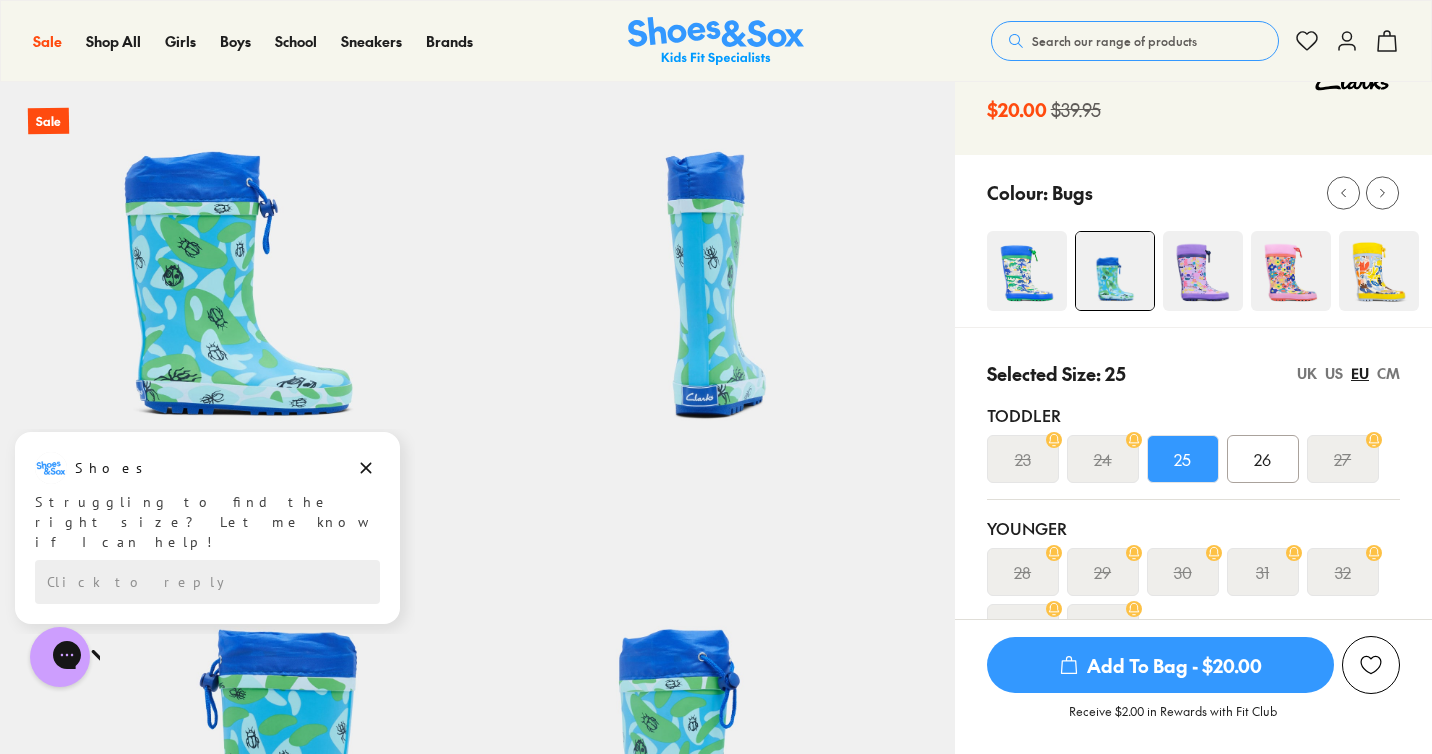 click on "Add To Bag - $20.00" at bounding box center [1160, 665] 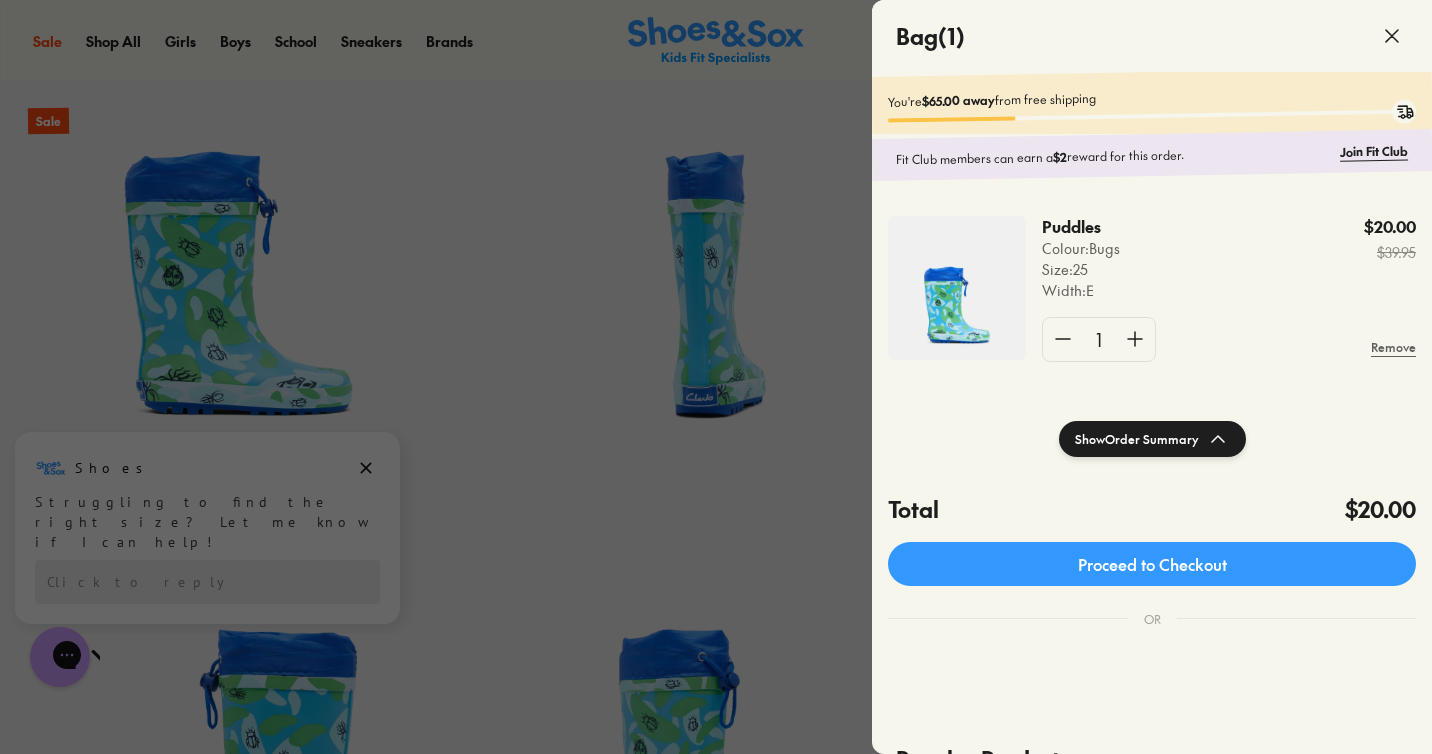 click 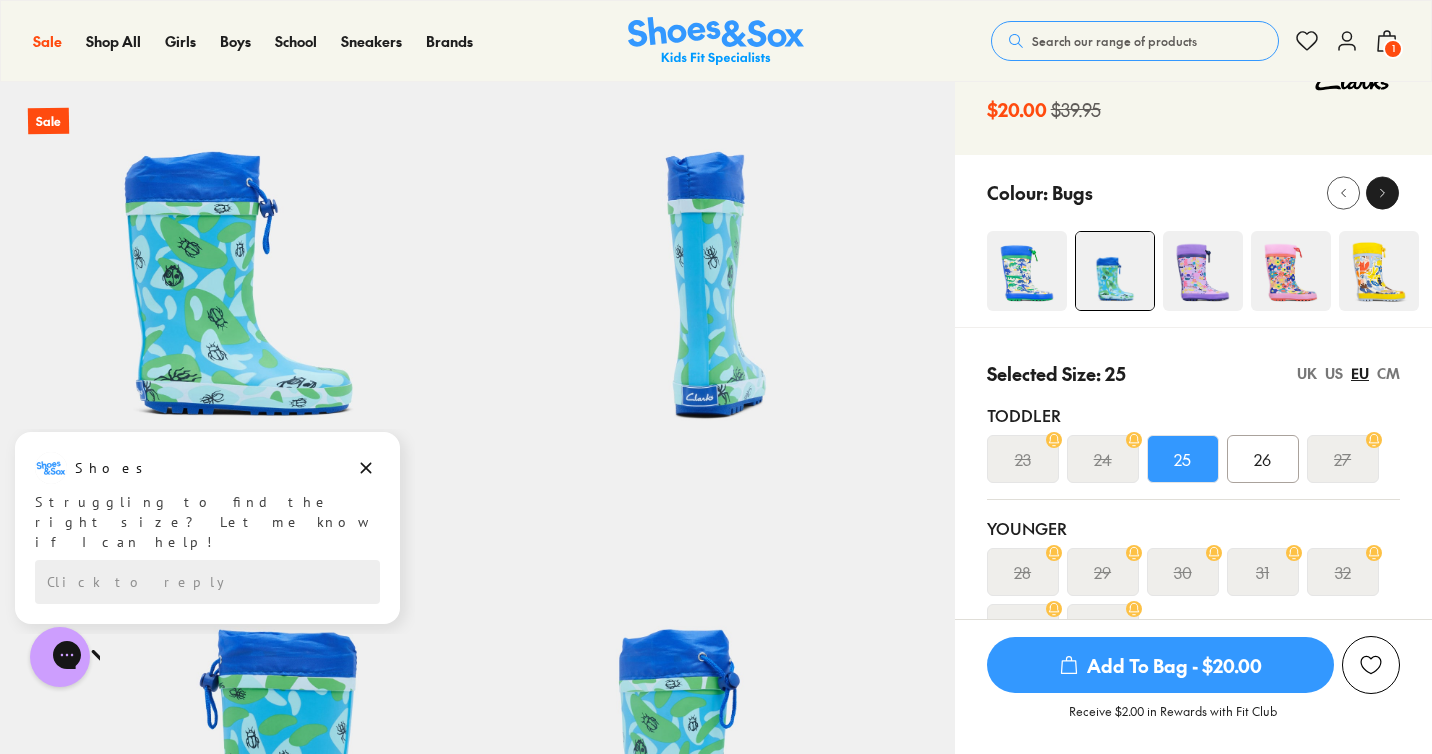 click 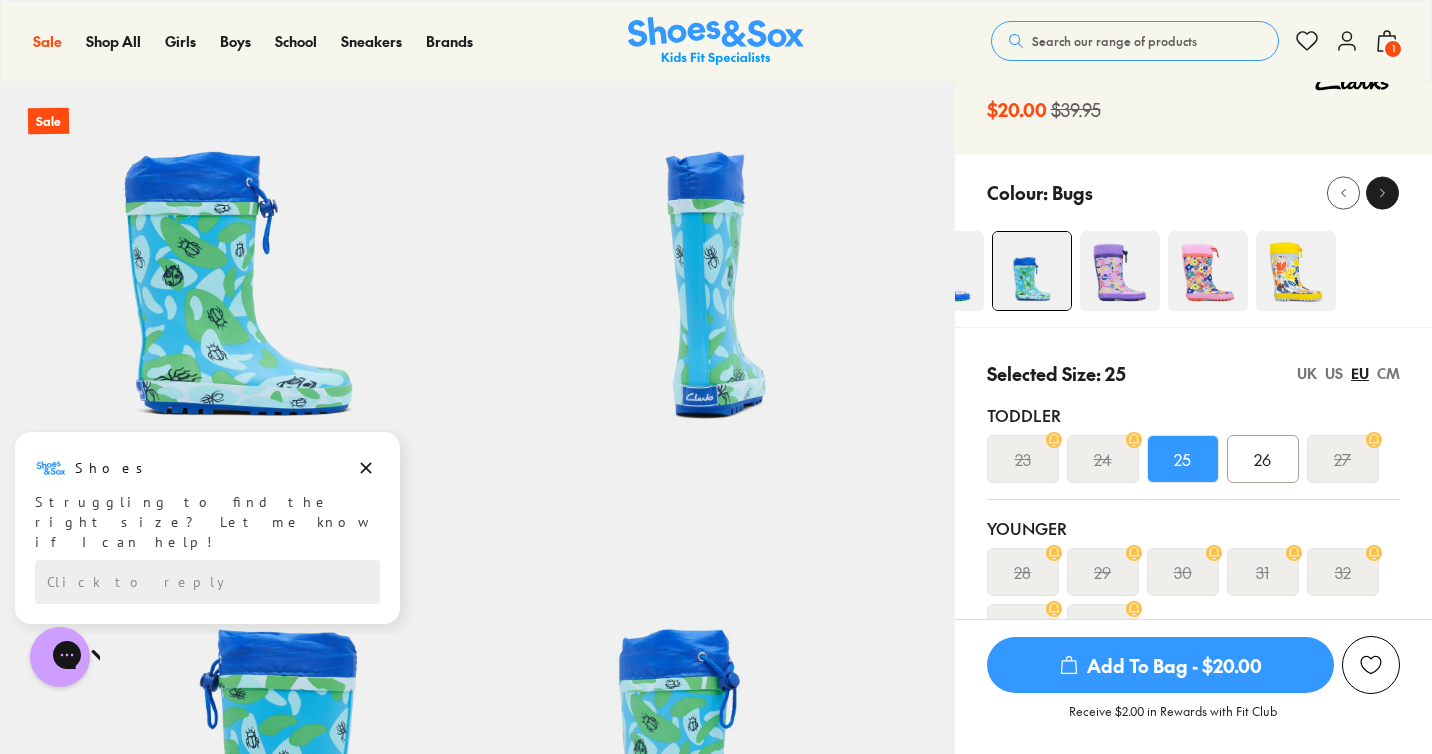 click 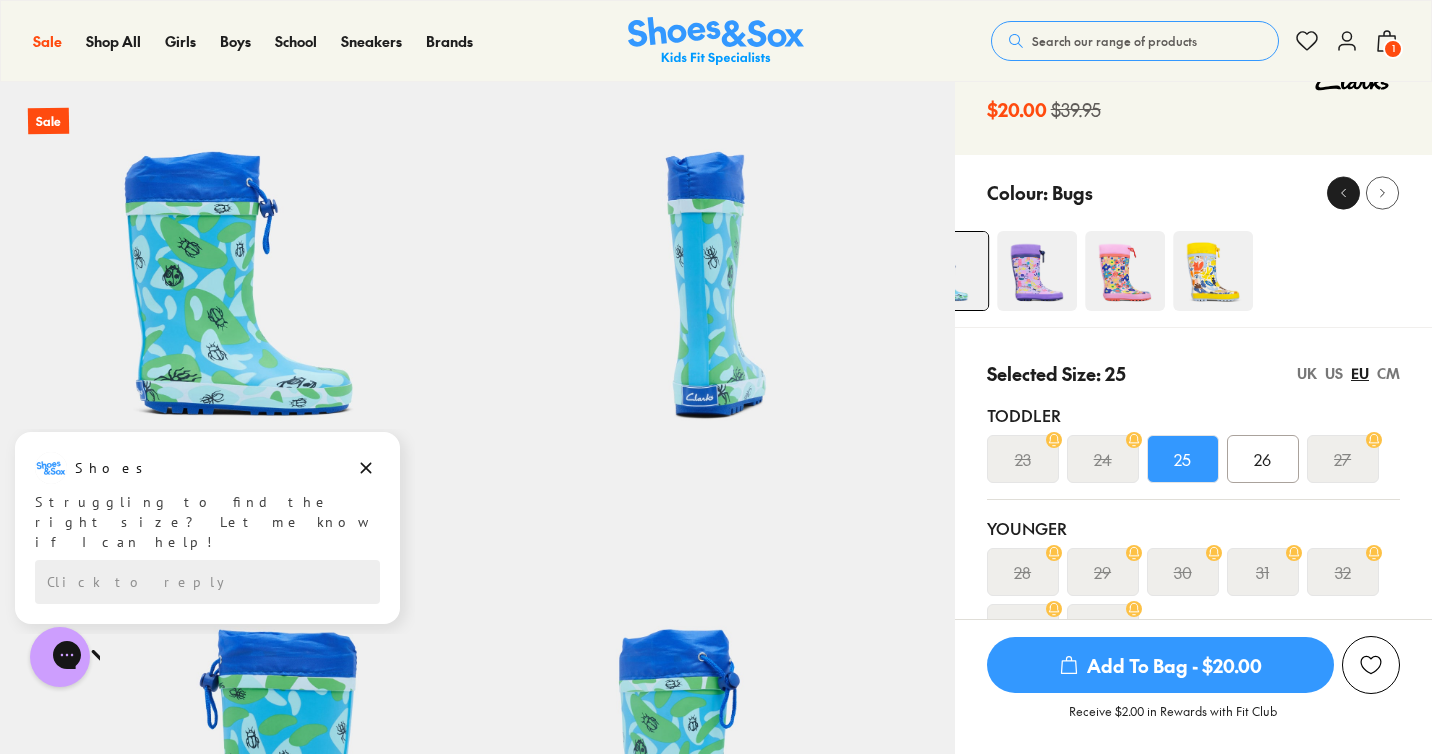 click 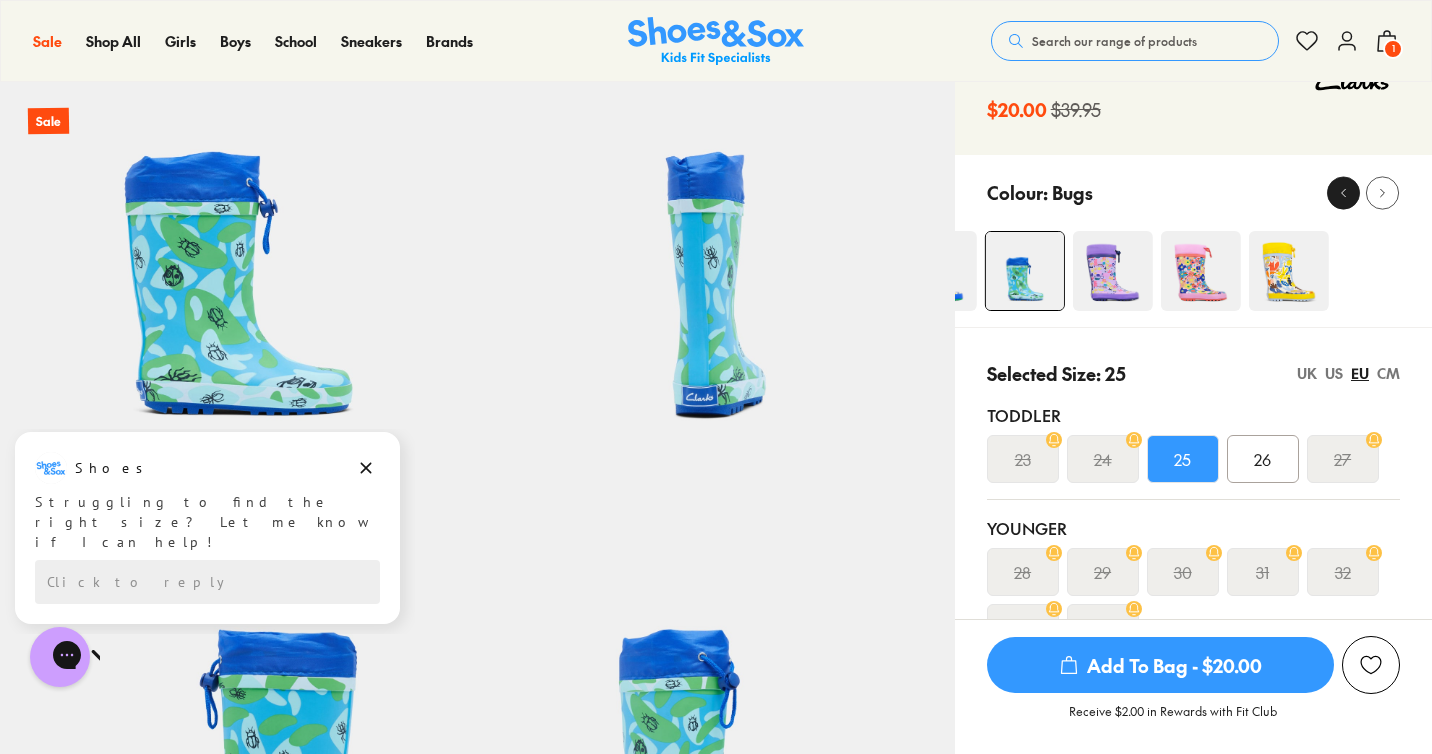 click 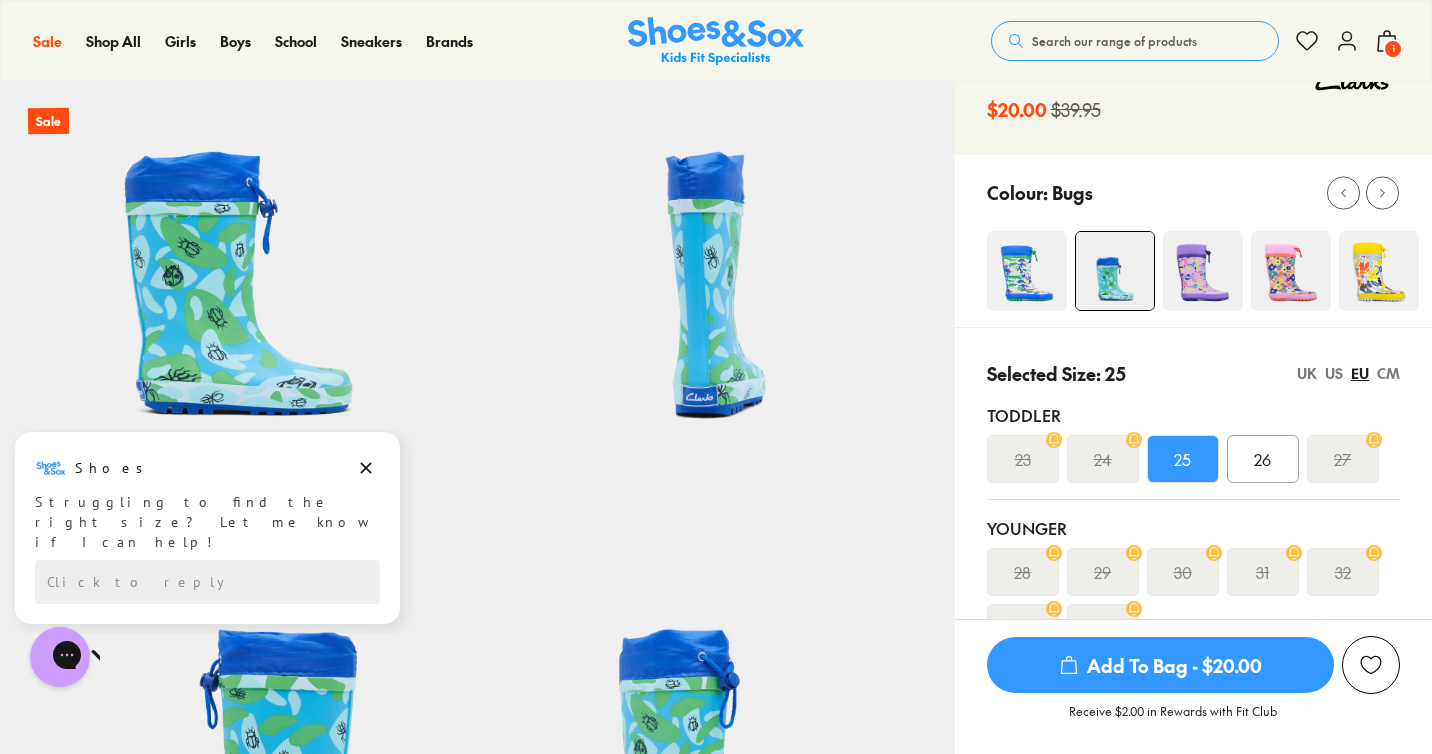 click at bounding box center (1027, 271) 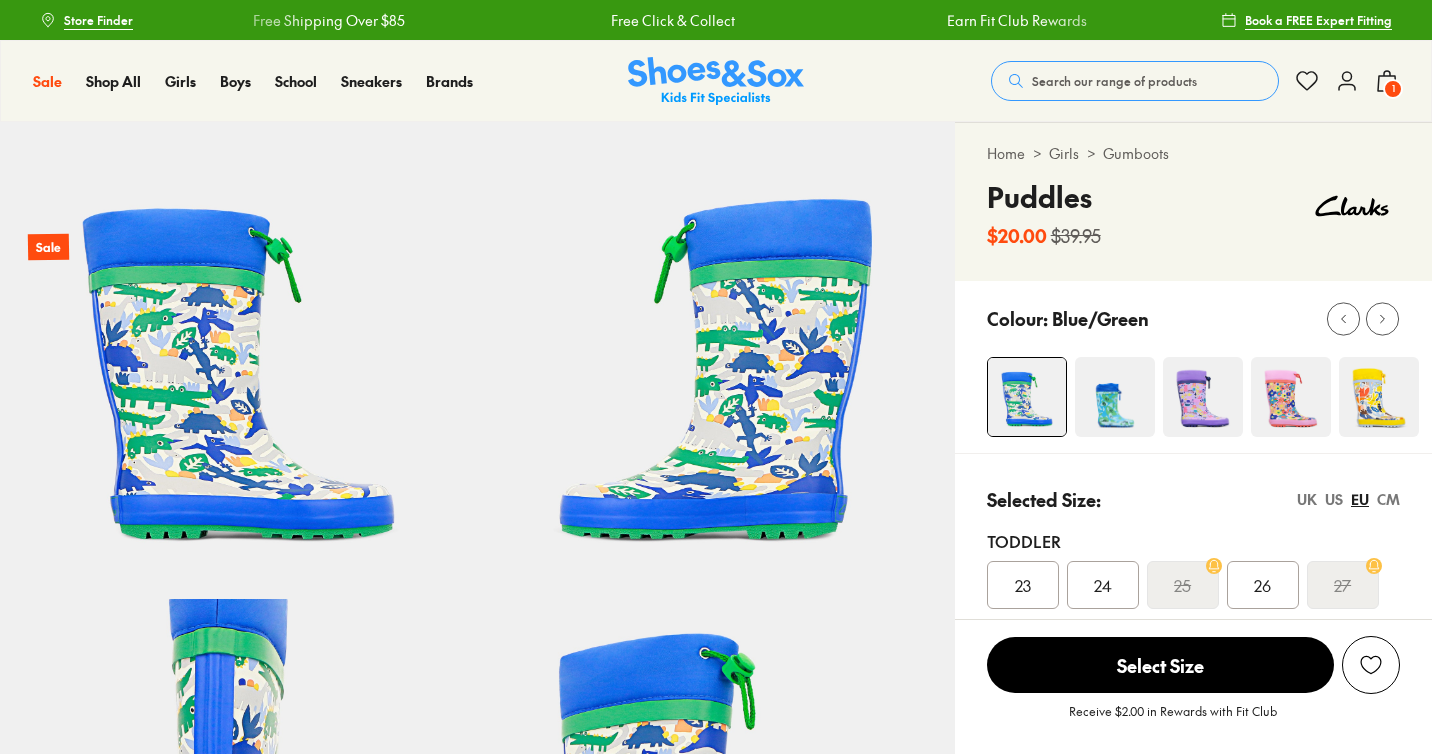 scroll, scrollTop: 0, scrollLeft: 0, axis: both 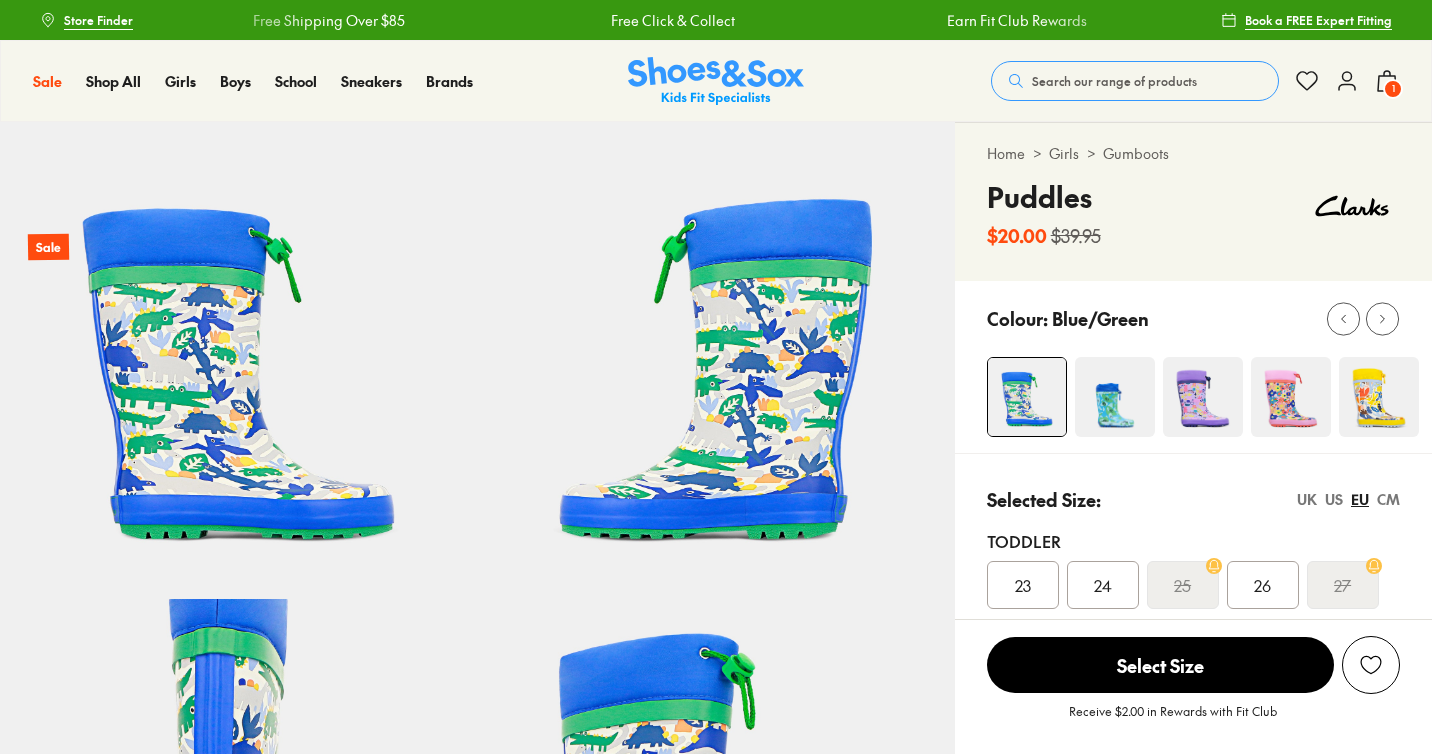 select on "*" 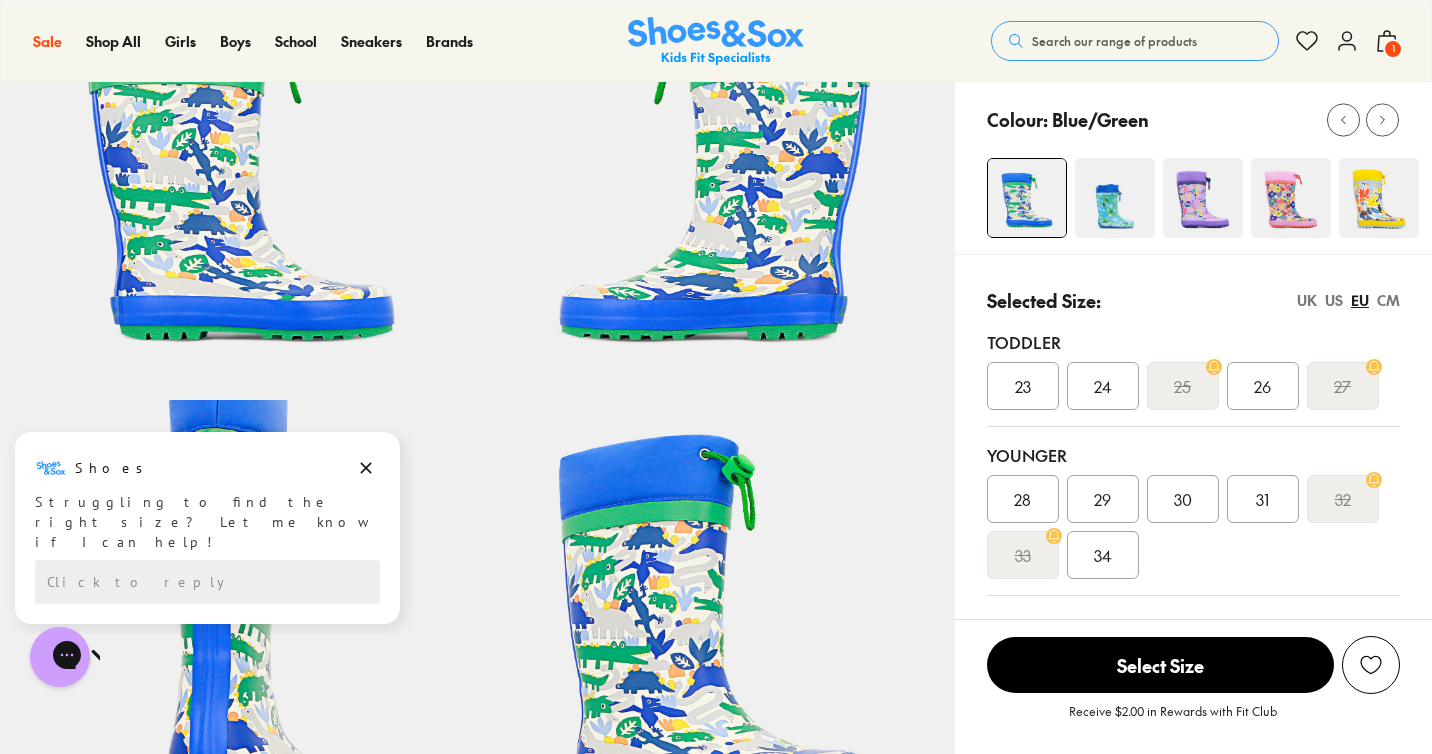 scroll, scrollTop: 201, scrollLeft: 0, axis: vertical 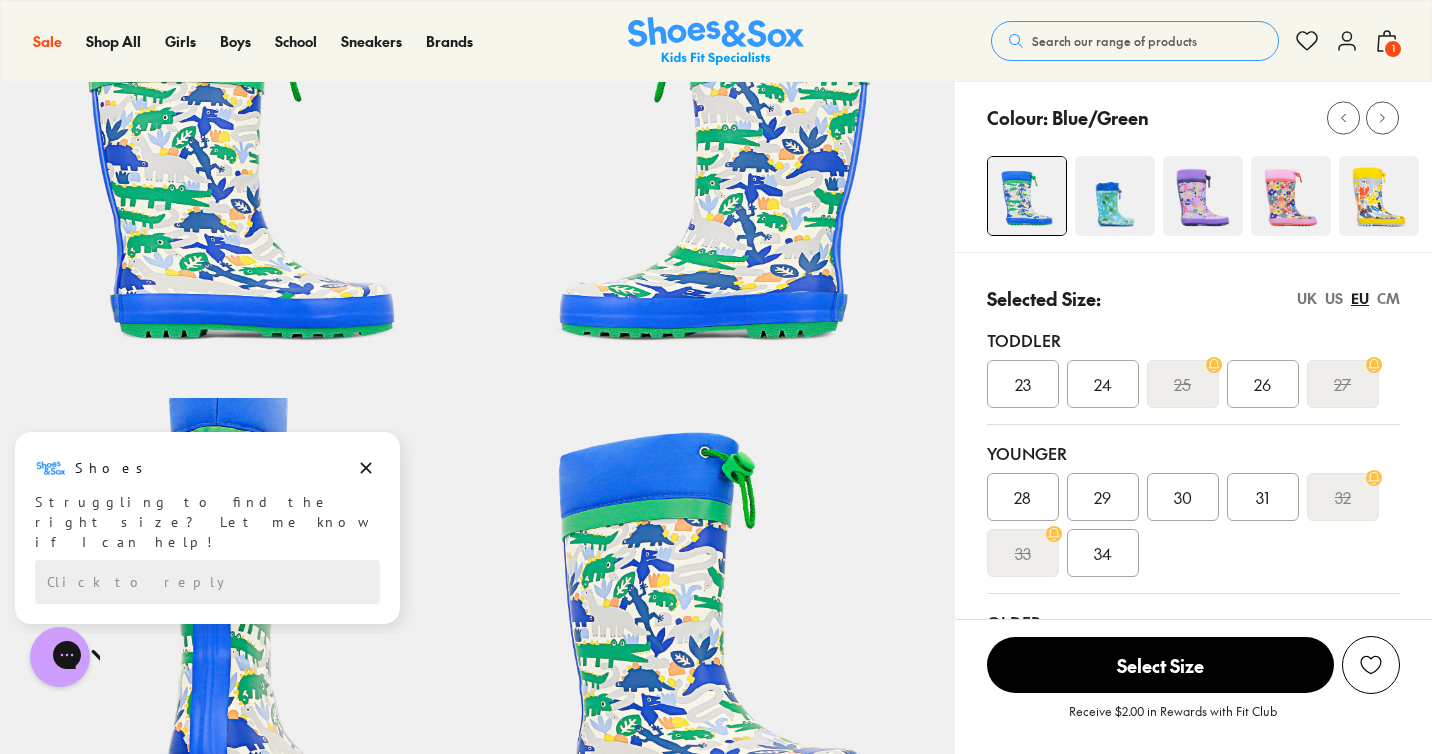 click at bounding box center (1115, 196) 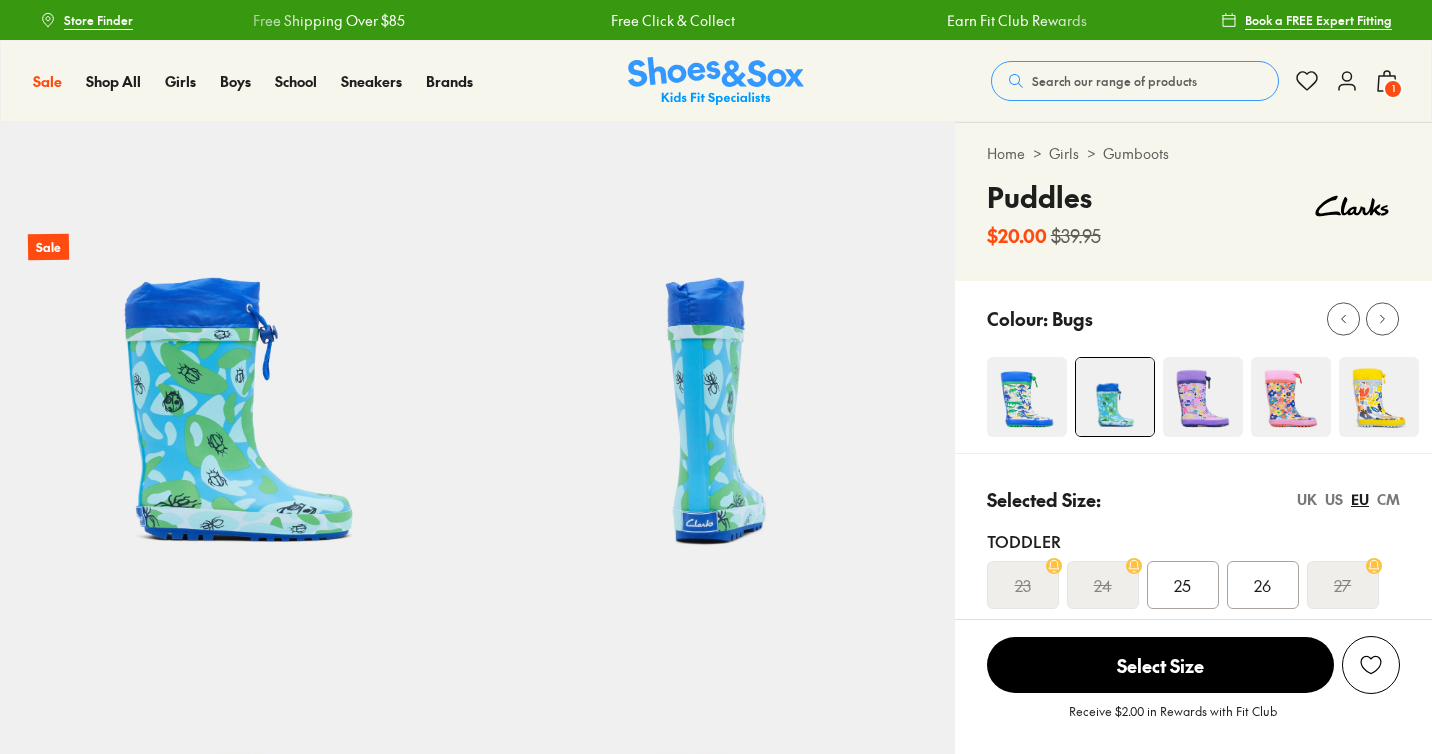 select on "*" 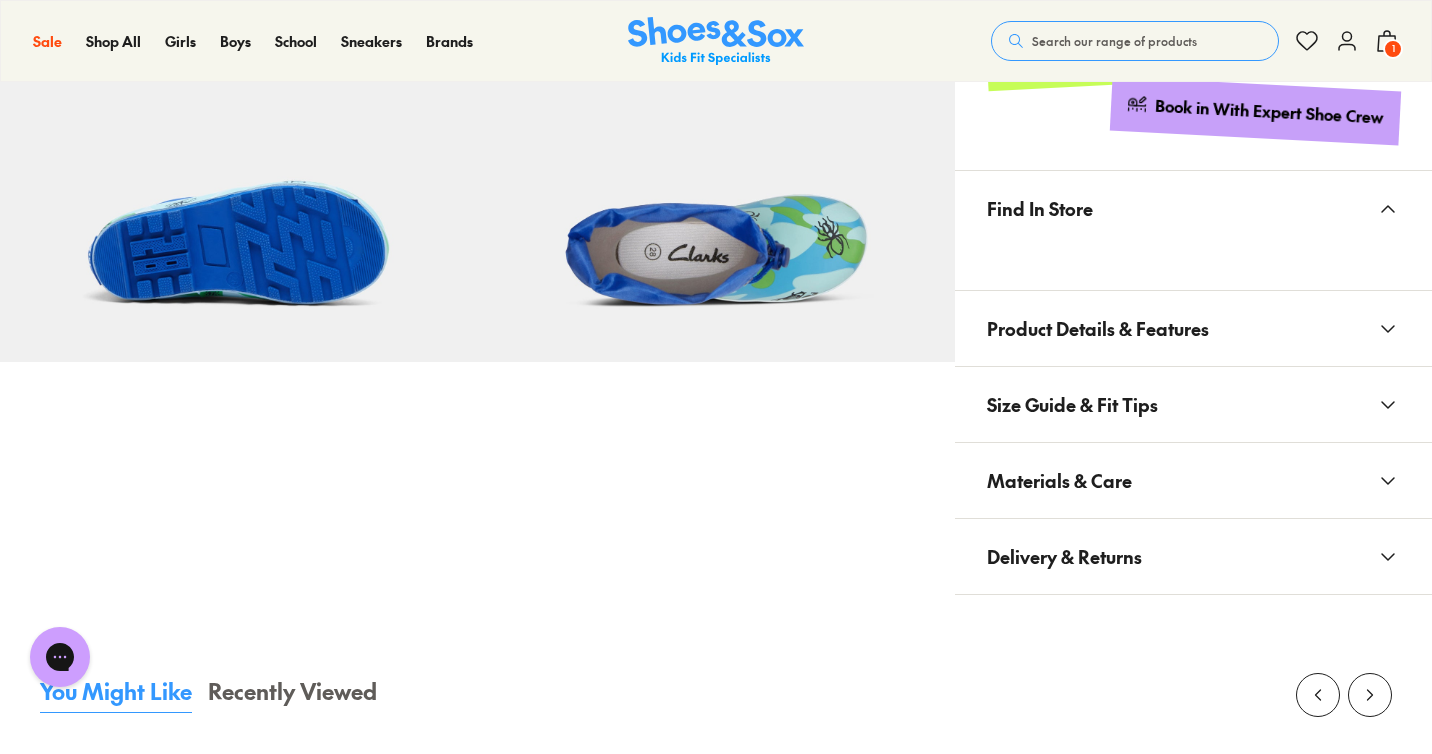 scroll, scrollTop: 1040, scrollLeft: 0, axis: vertical 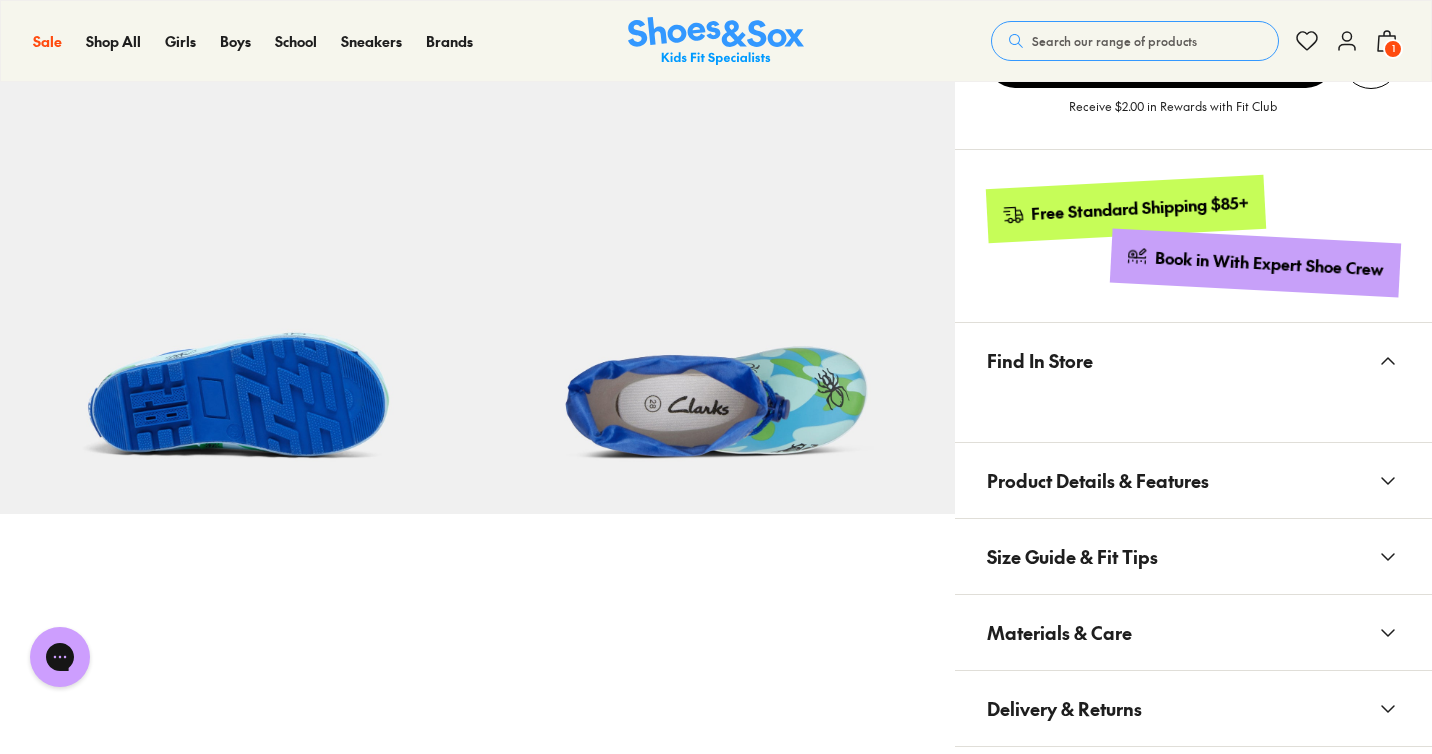 click on "Product Details & Features" at bounding box center (1098, 480) 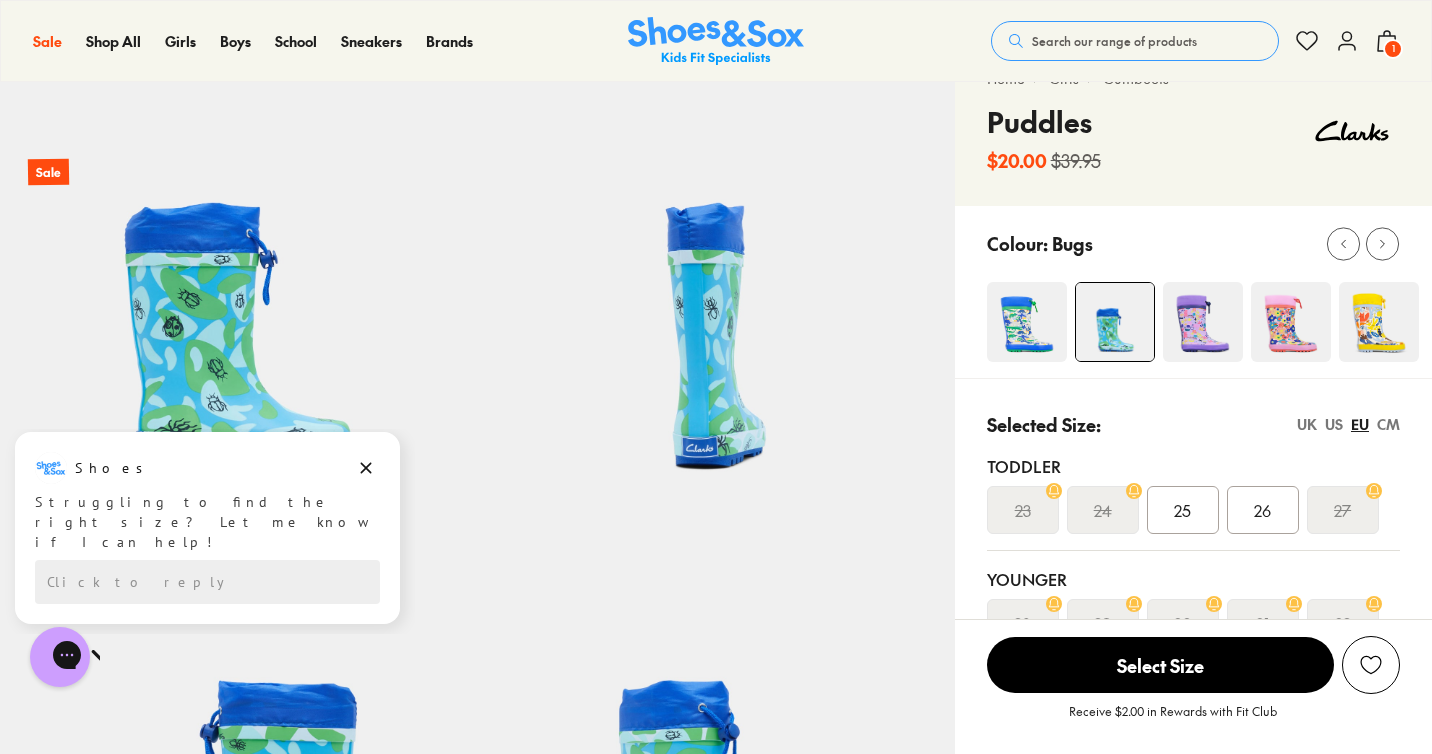 scroll, scrollTop: 0, scrollLeft: 0, axis: both 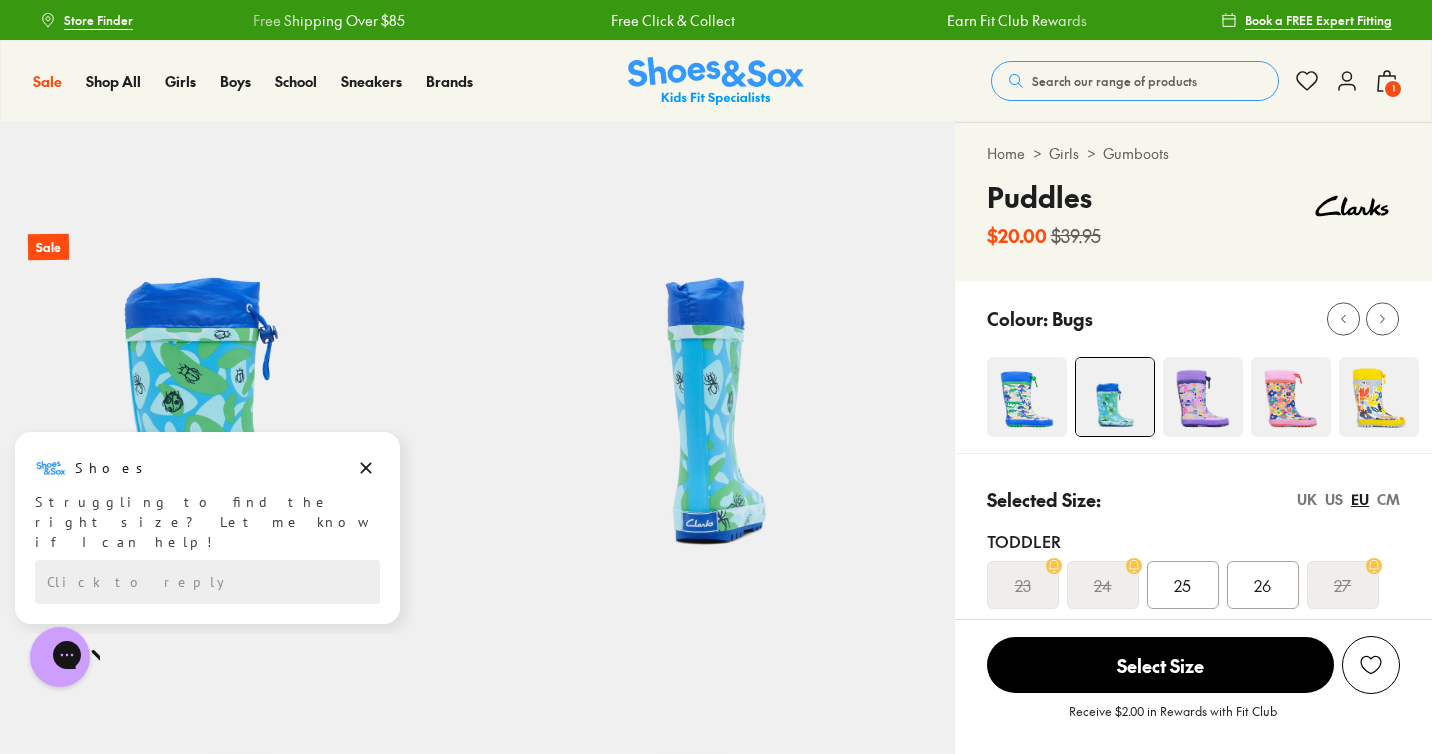 click on "1" at bounding box center (1393, 89) 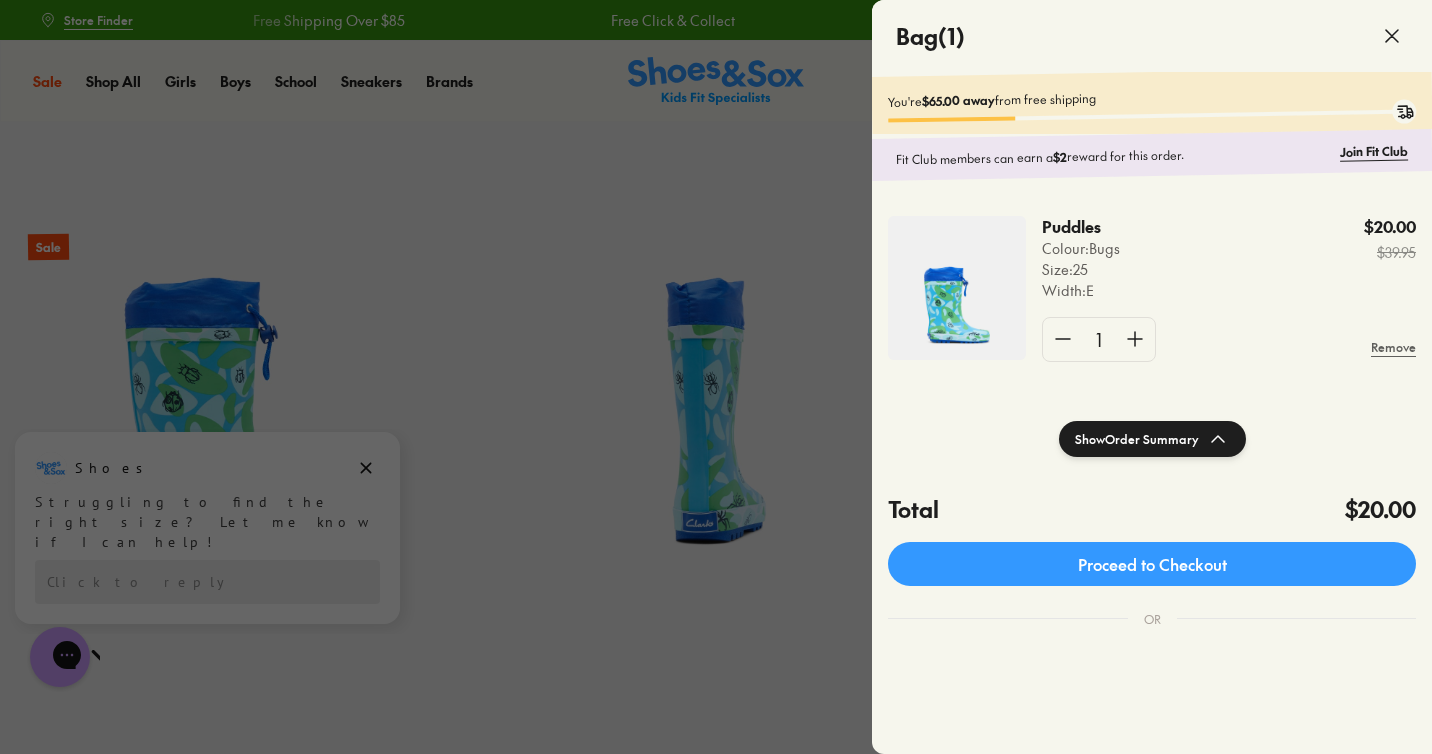 click 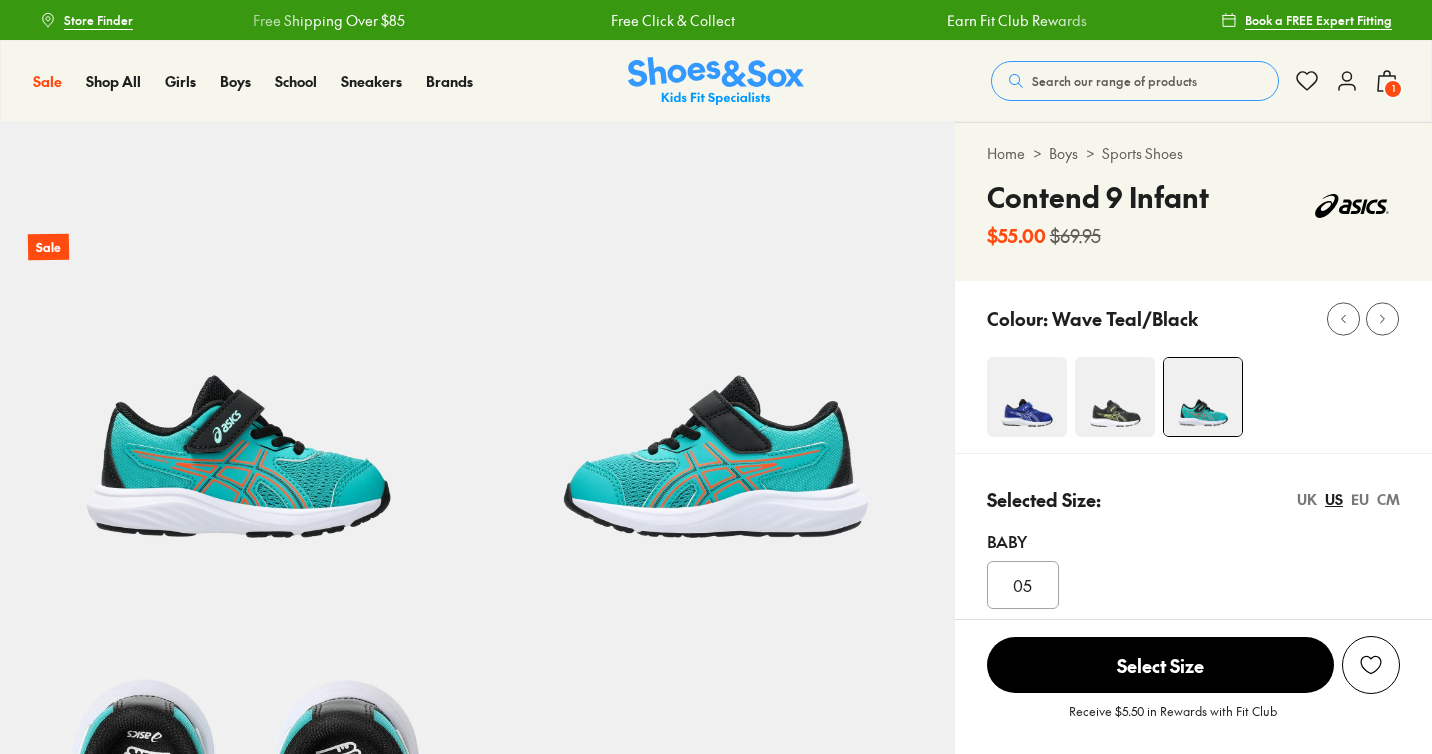 scroll, scrollTop: 0, scrollLeft: 0, axis: both 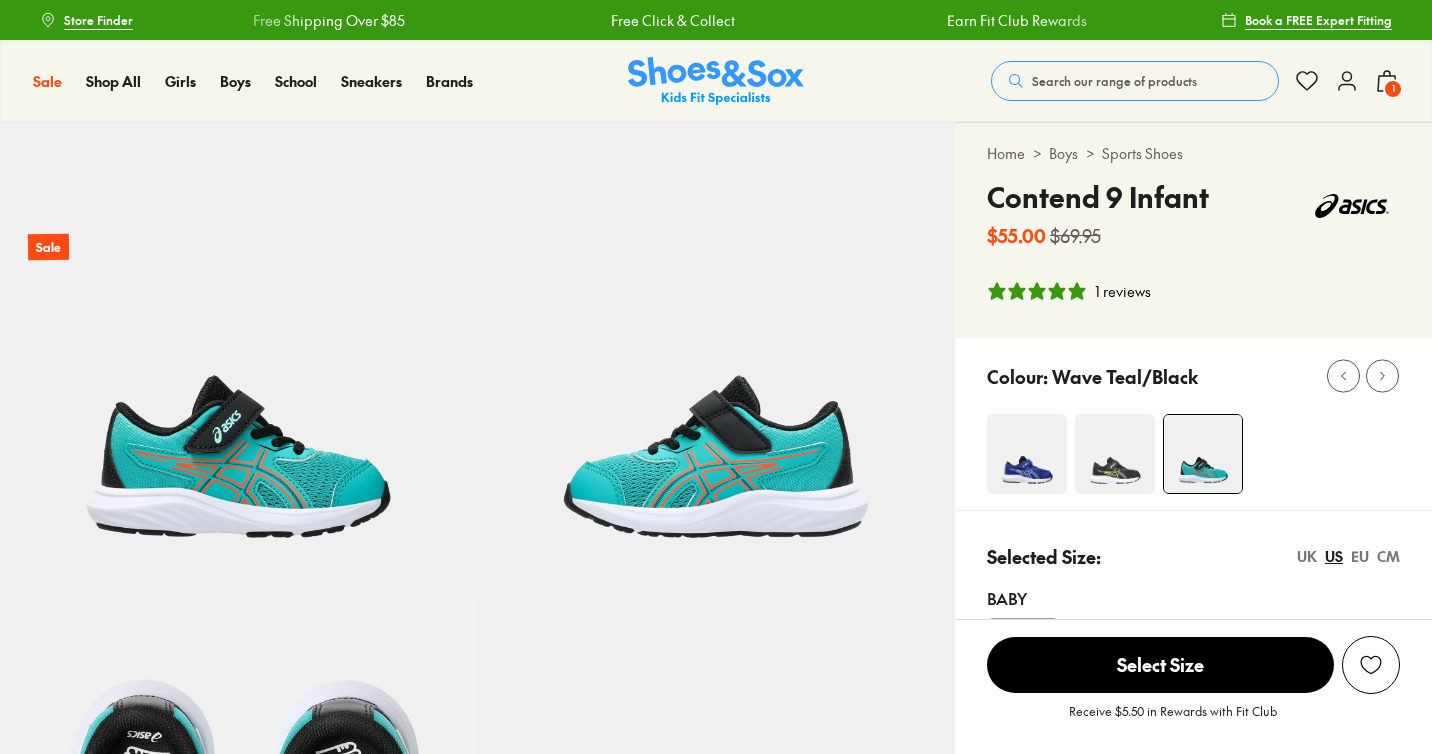 select on "*" 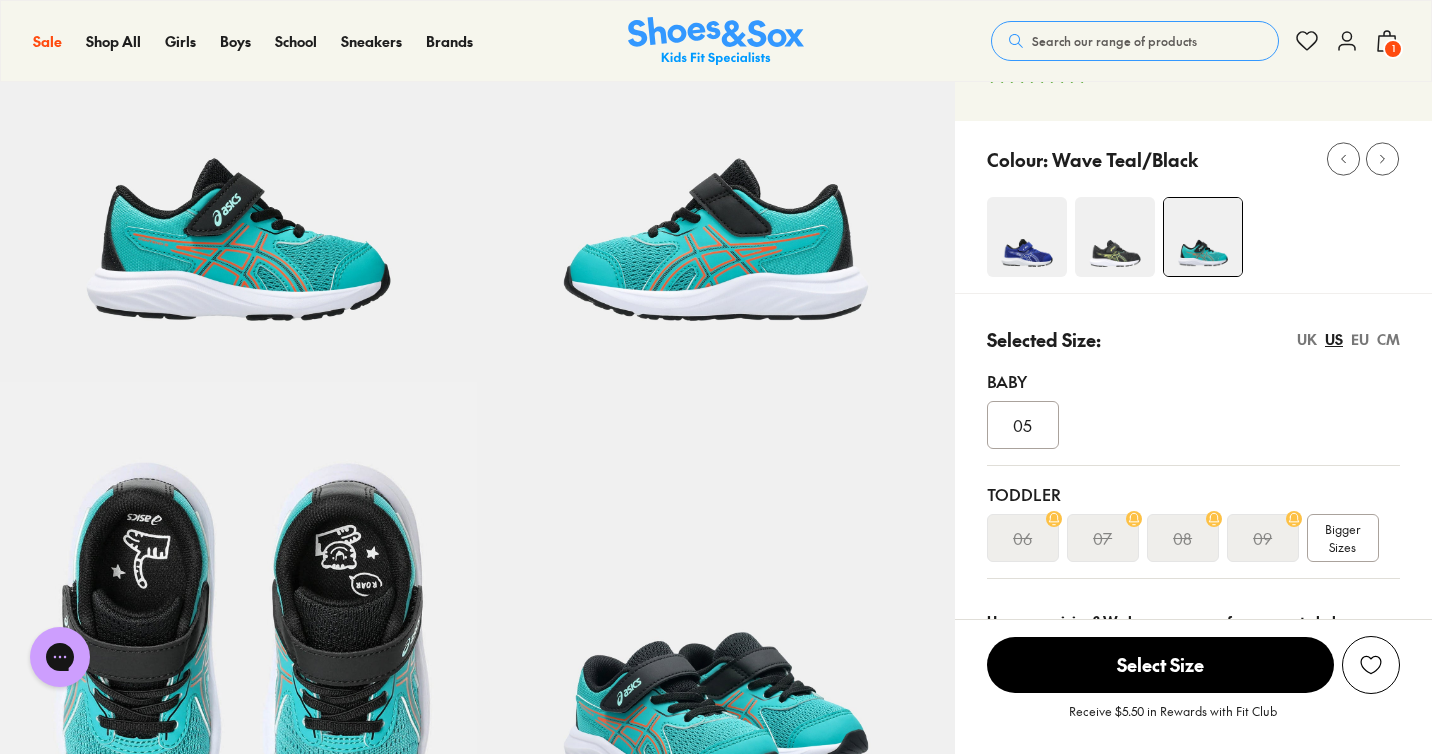 scroll, scrollTop: 260, scrollLeft: 0, axis: vertical 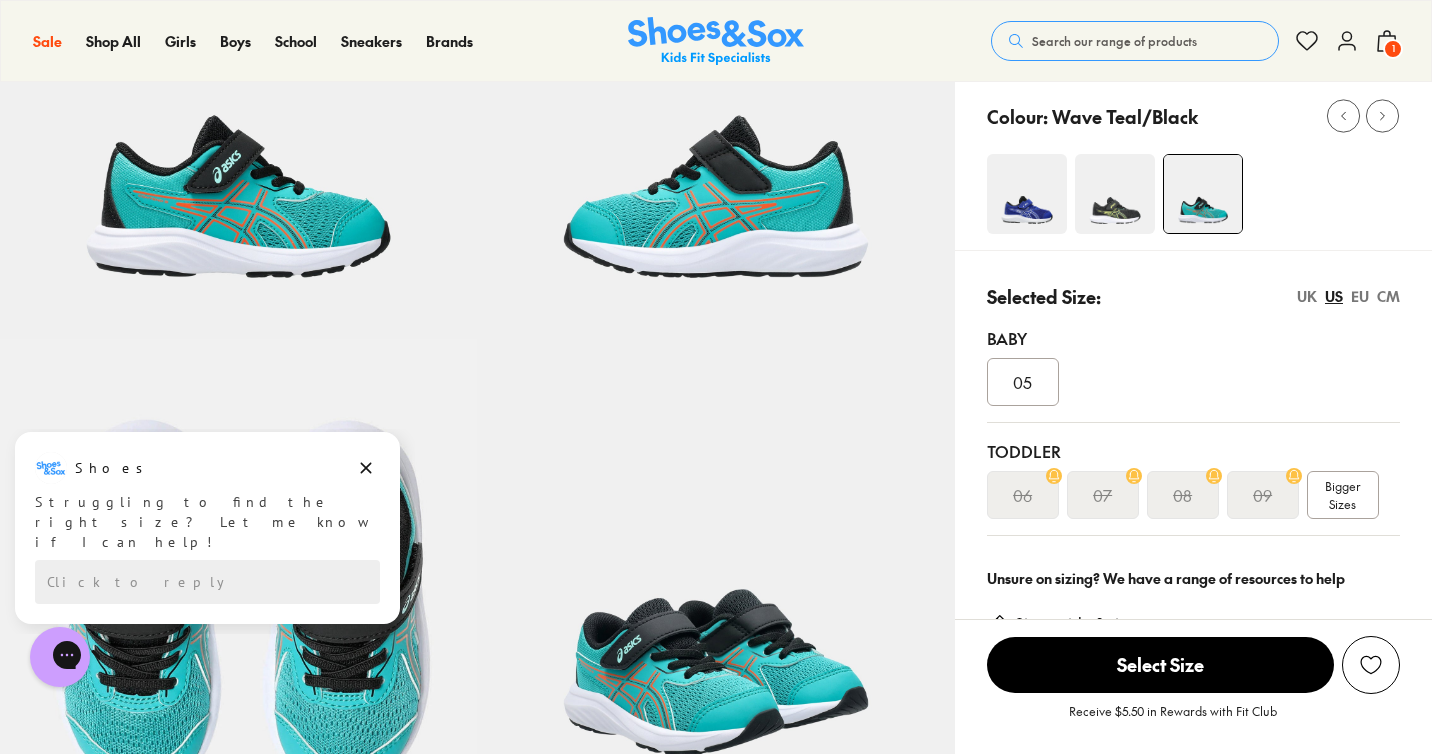 click on "09" at bounding box center [1262, 495] 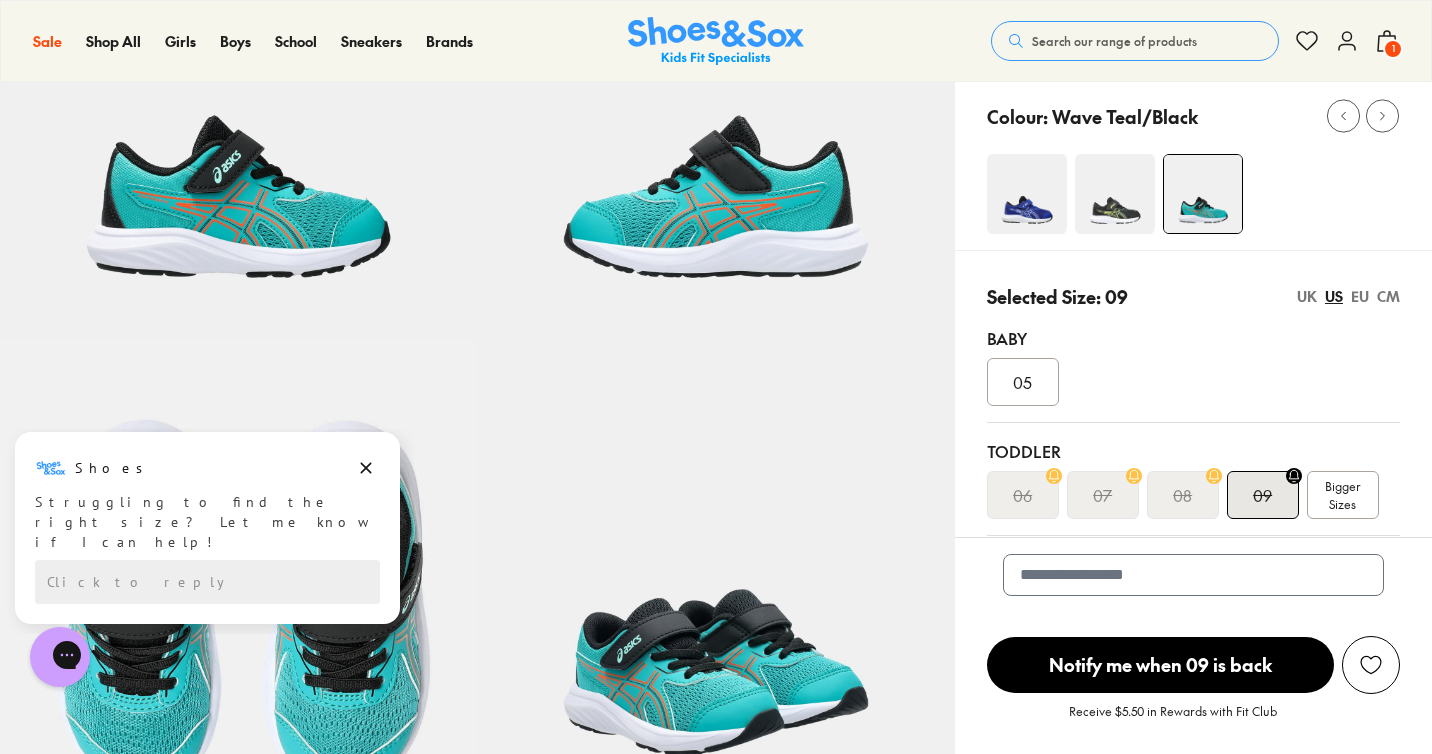 click on "UK" at bounding box center [1307, 296] 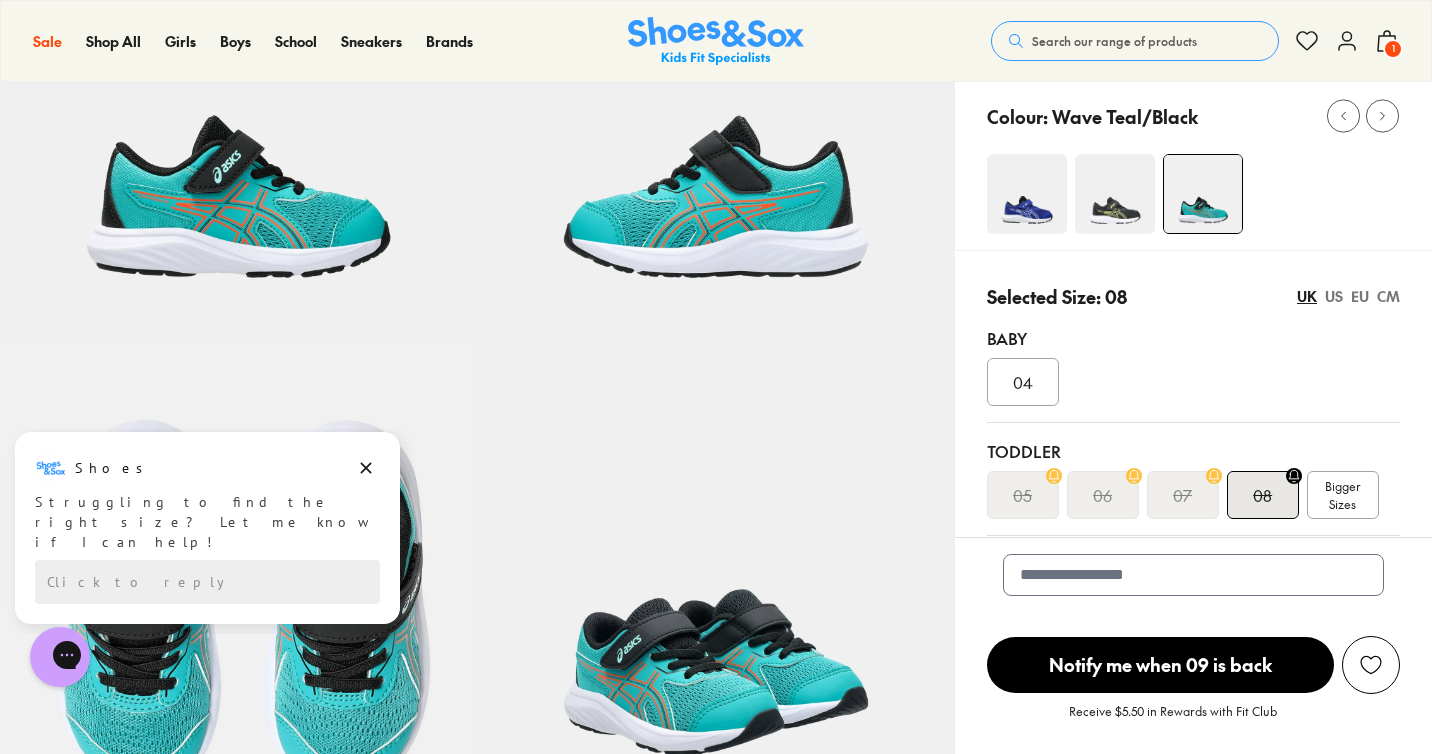 click on "EU" at bounding box center (1360, 296) 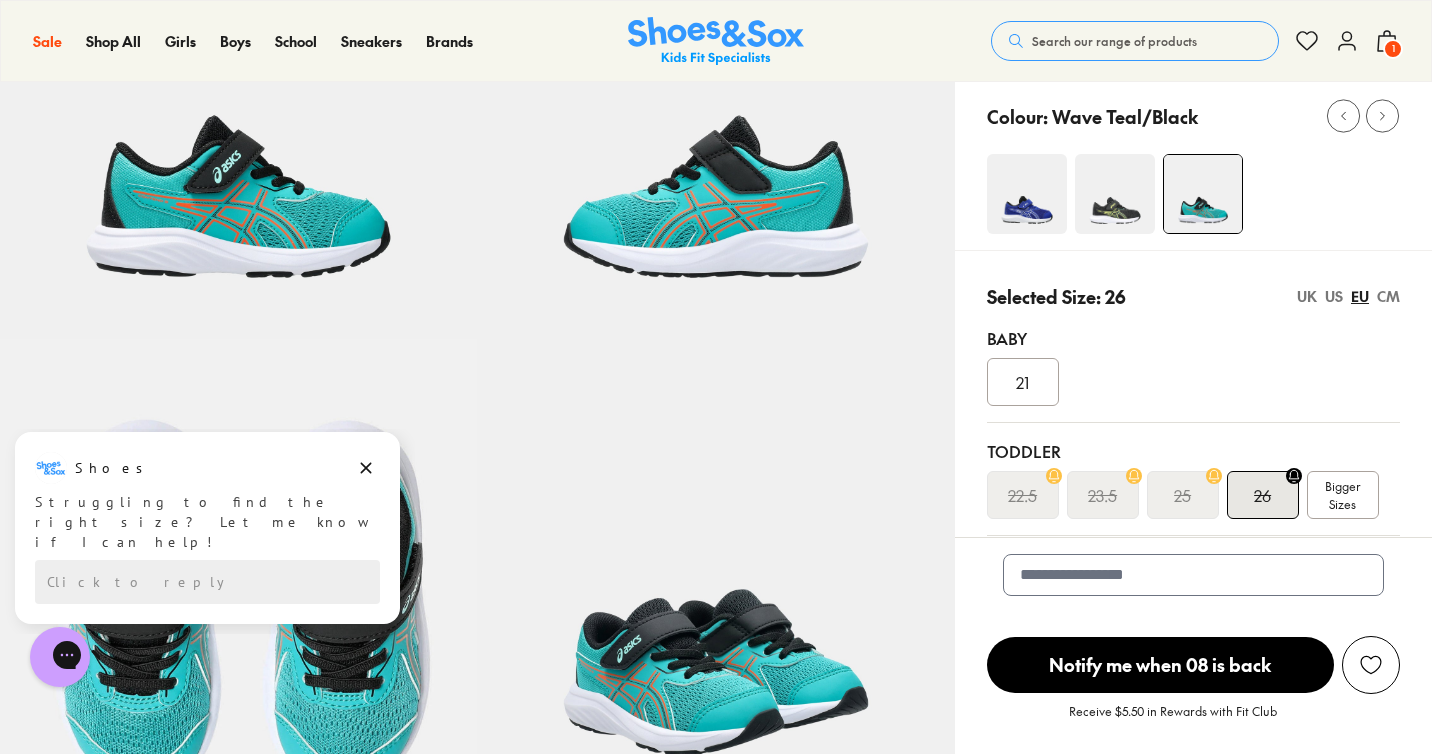 click on "CM" at bounding box center [1388, 296] 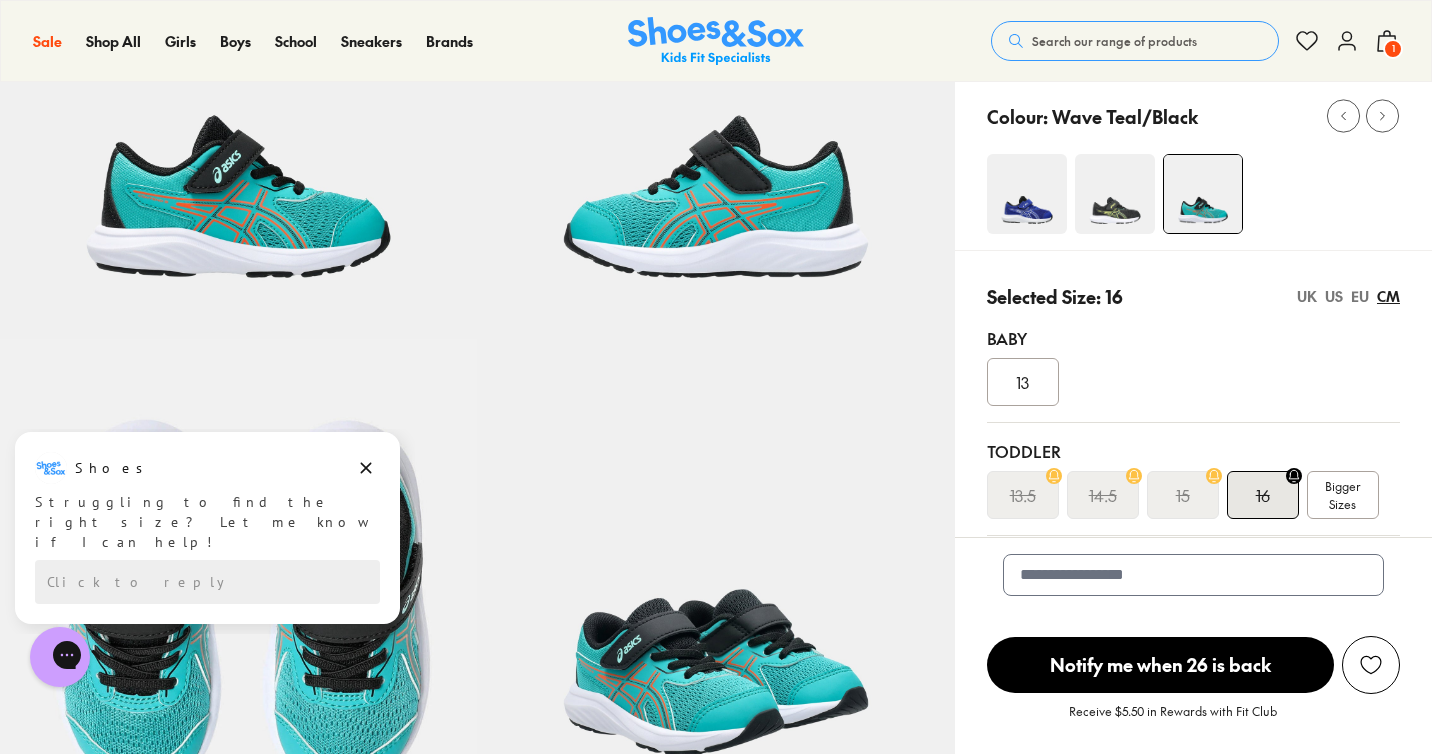 click on "EU" at bounding box center [1360, 296] 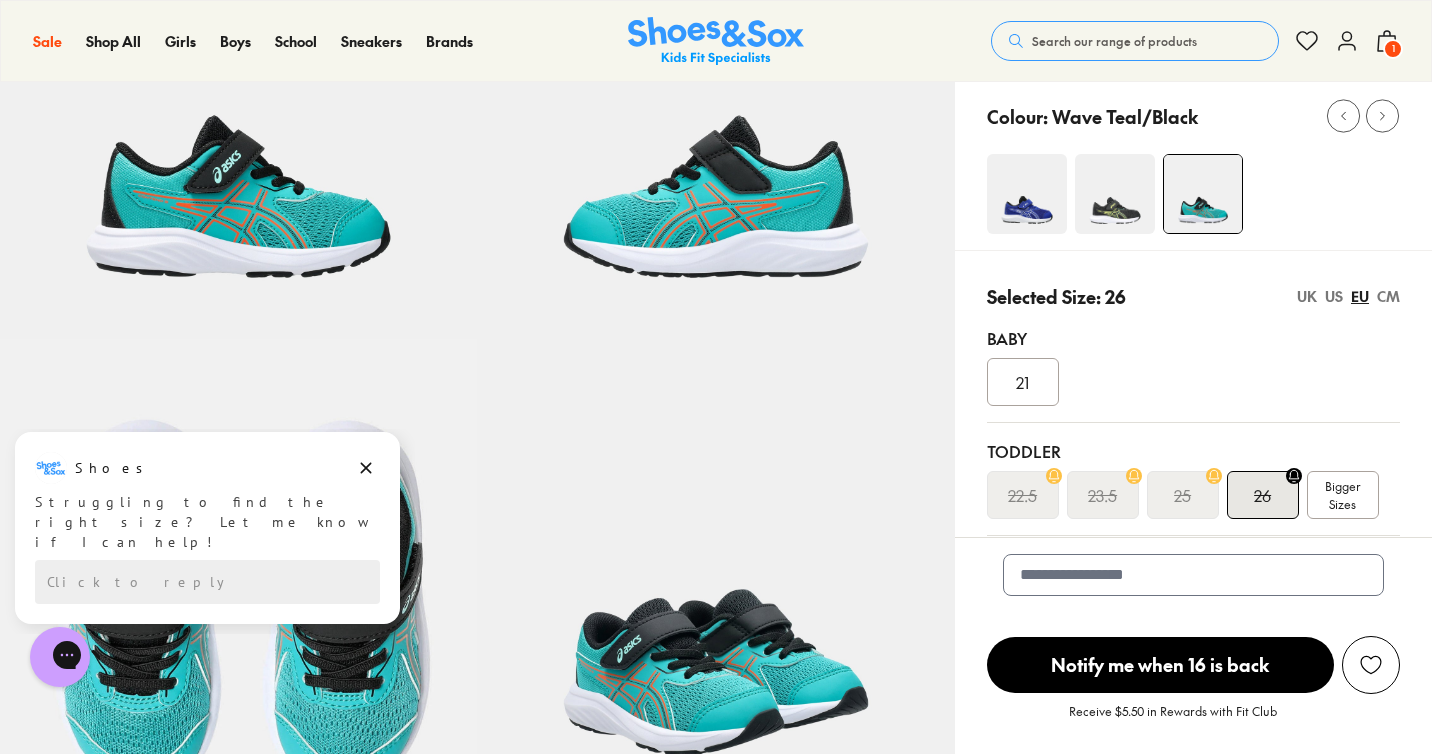 click on "US" at bounding box center (1334, 296) 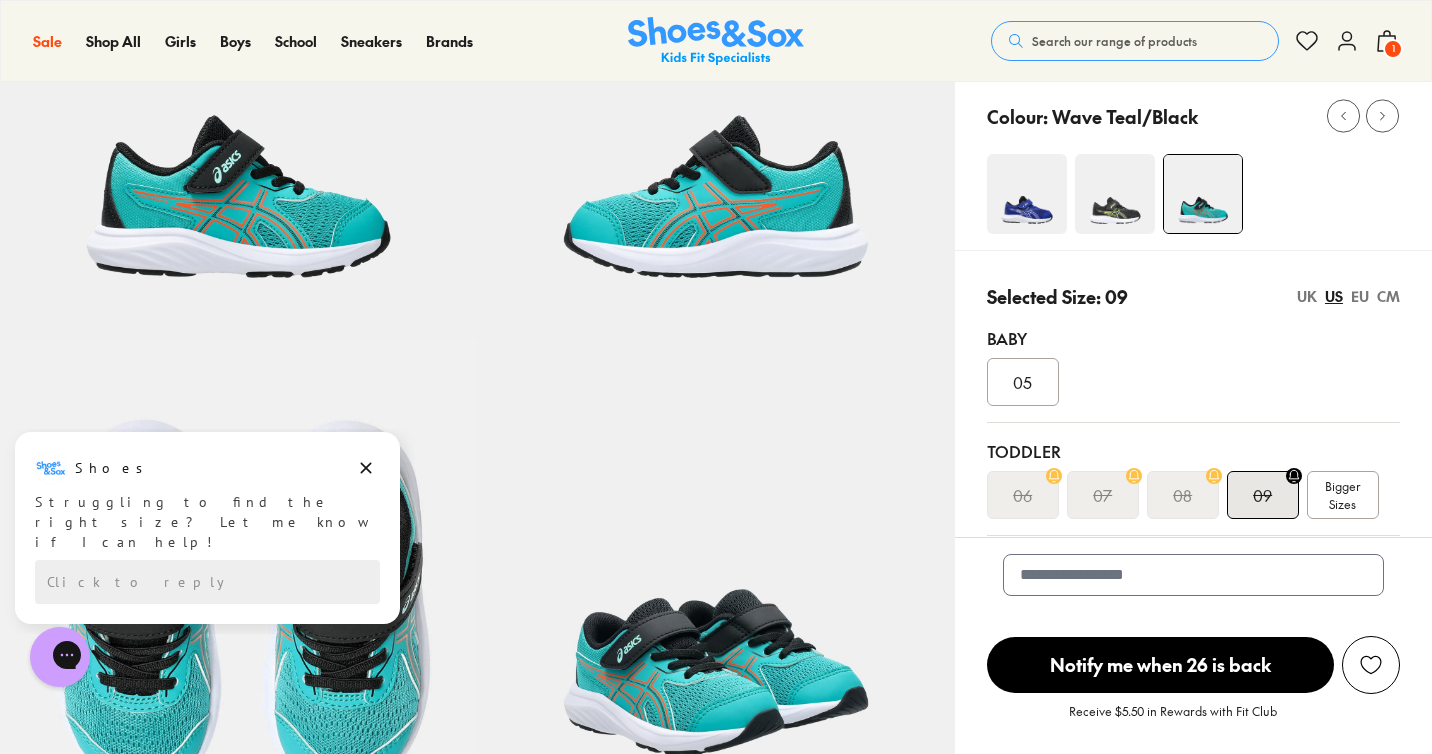 click on "UK" at bounding box center [1307, 296] 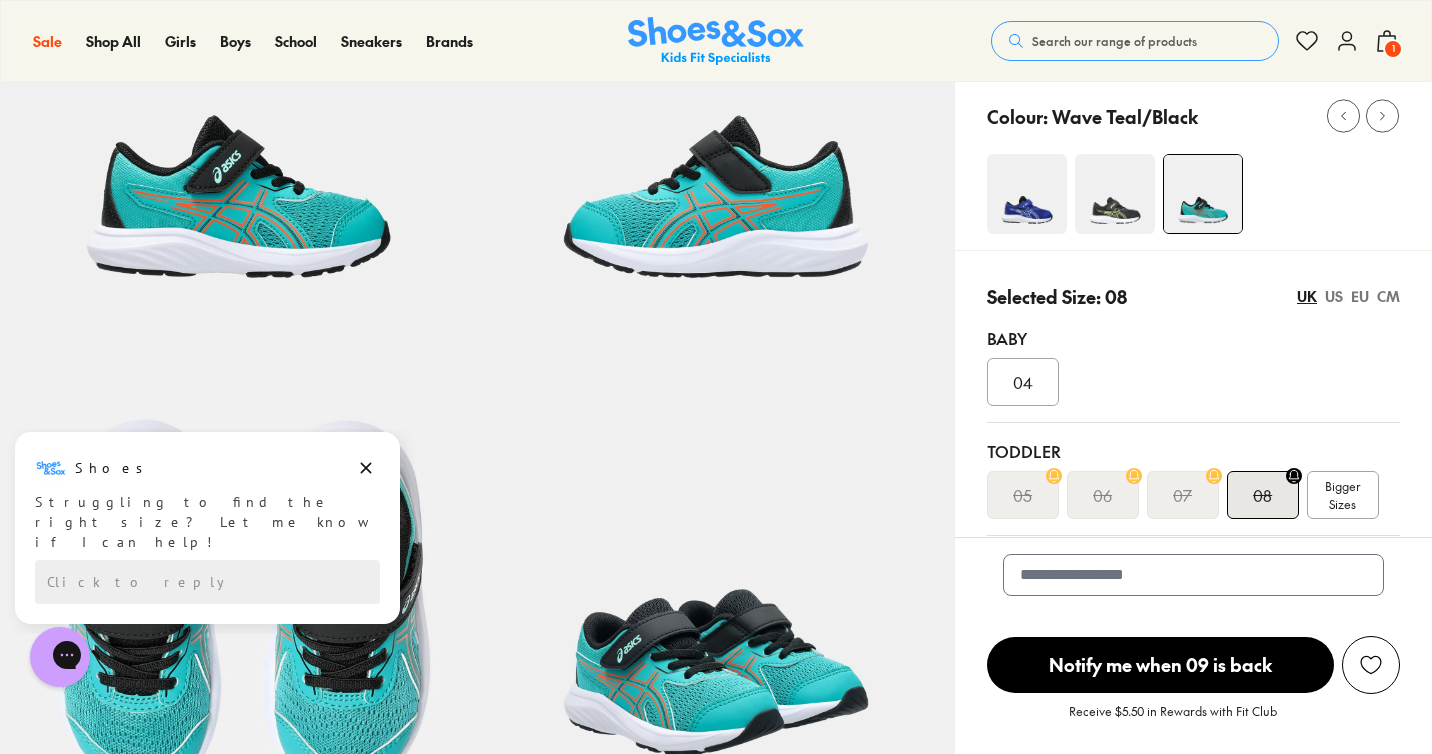 click on "EU" at bounding box center (1360, 296) 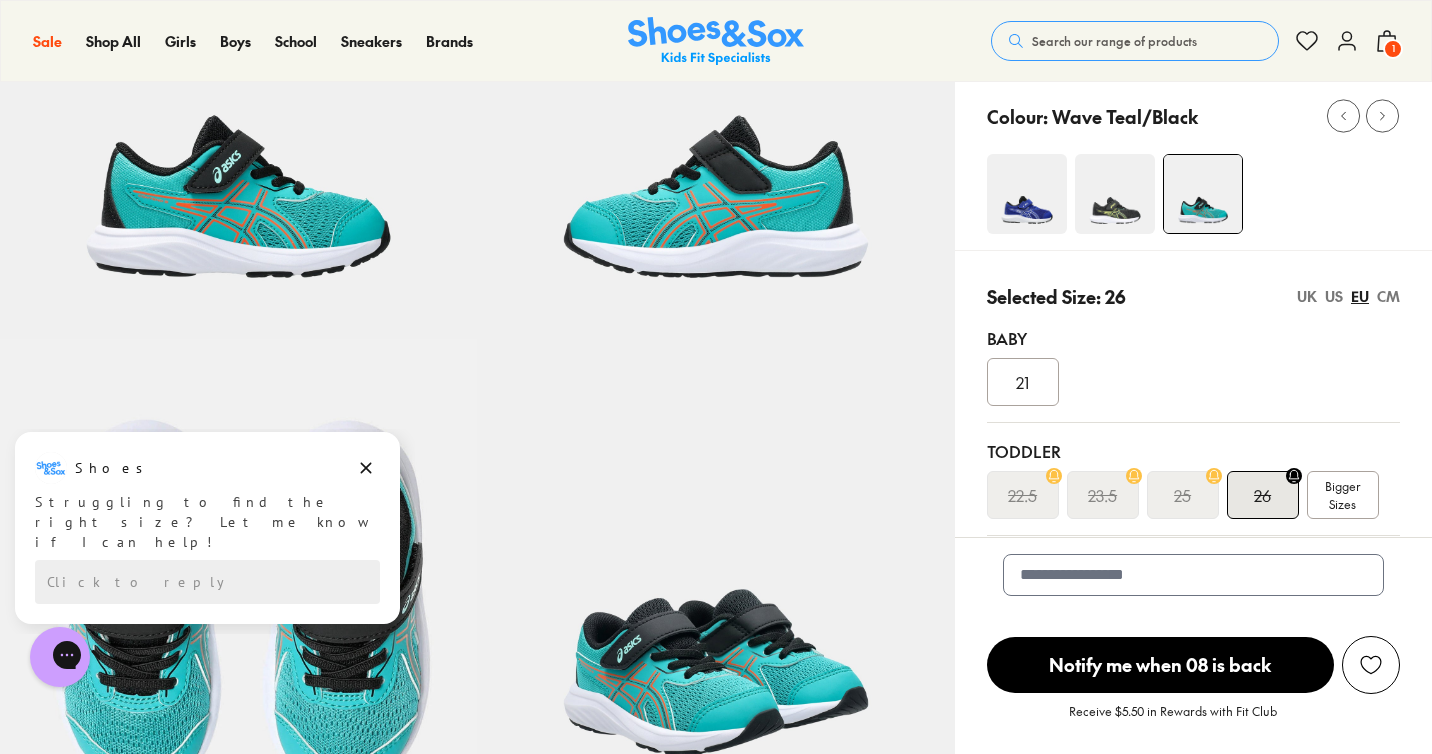 click at bounding box center (1115, 194) 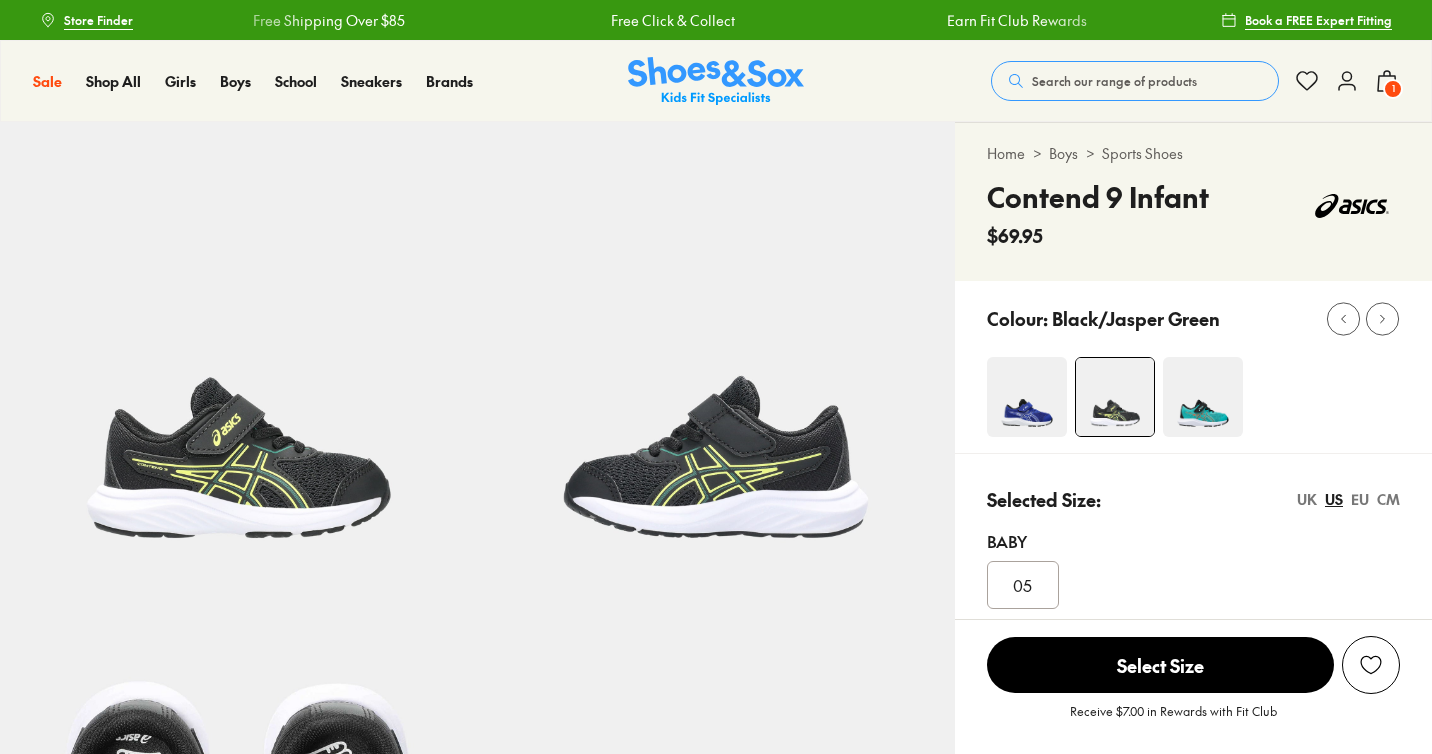scroll, scrollTop: 0, scrollLeft: 0, axis: both 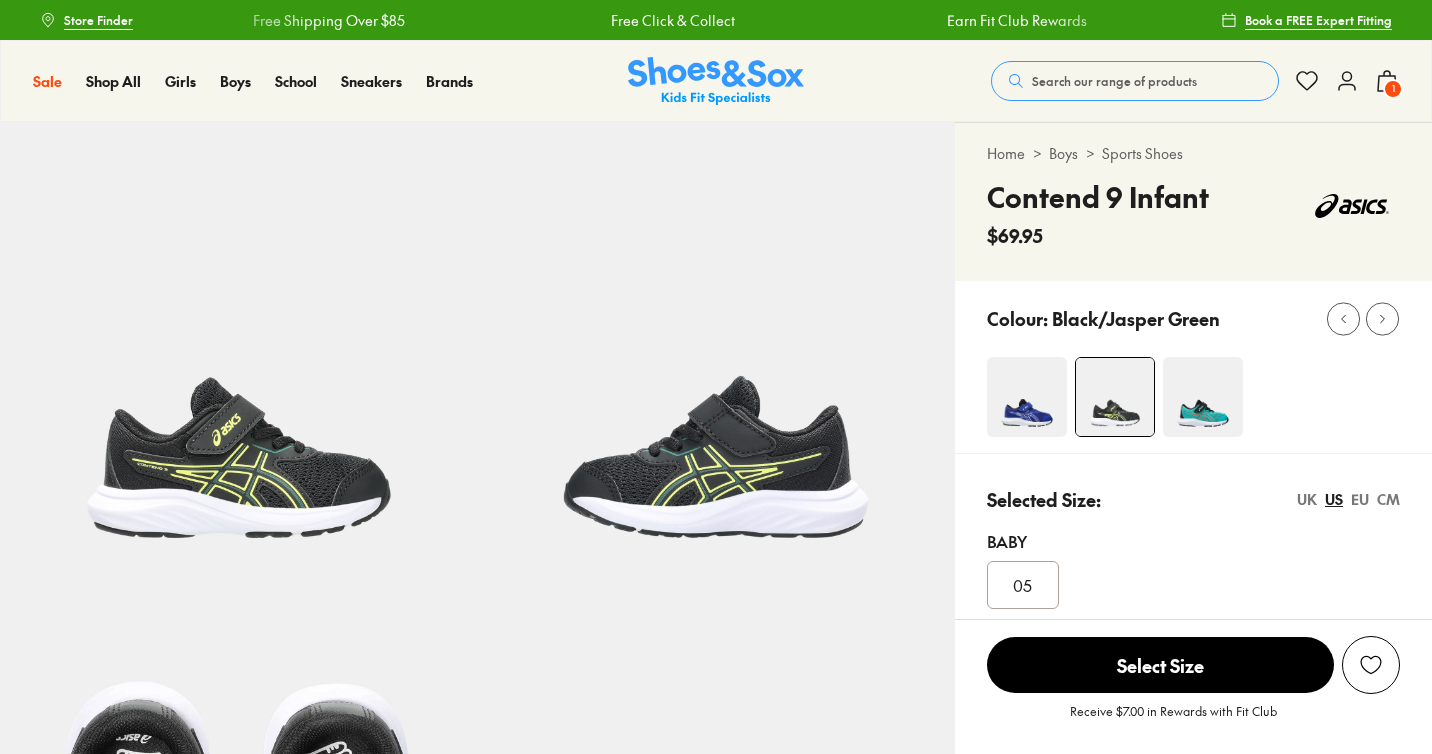 select on "*" 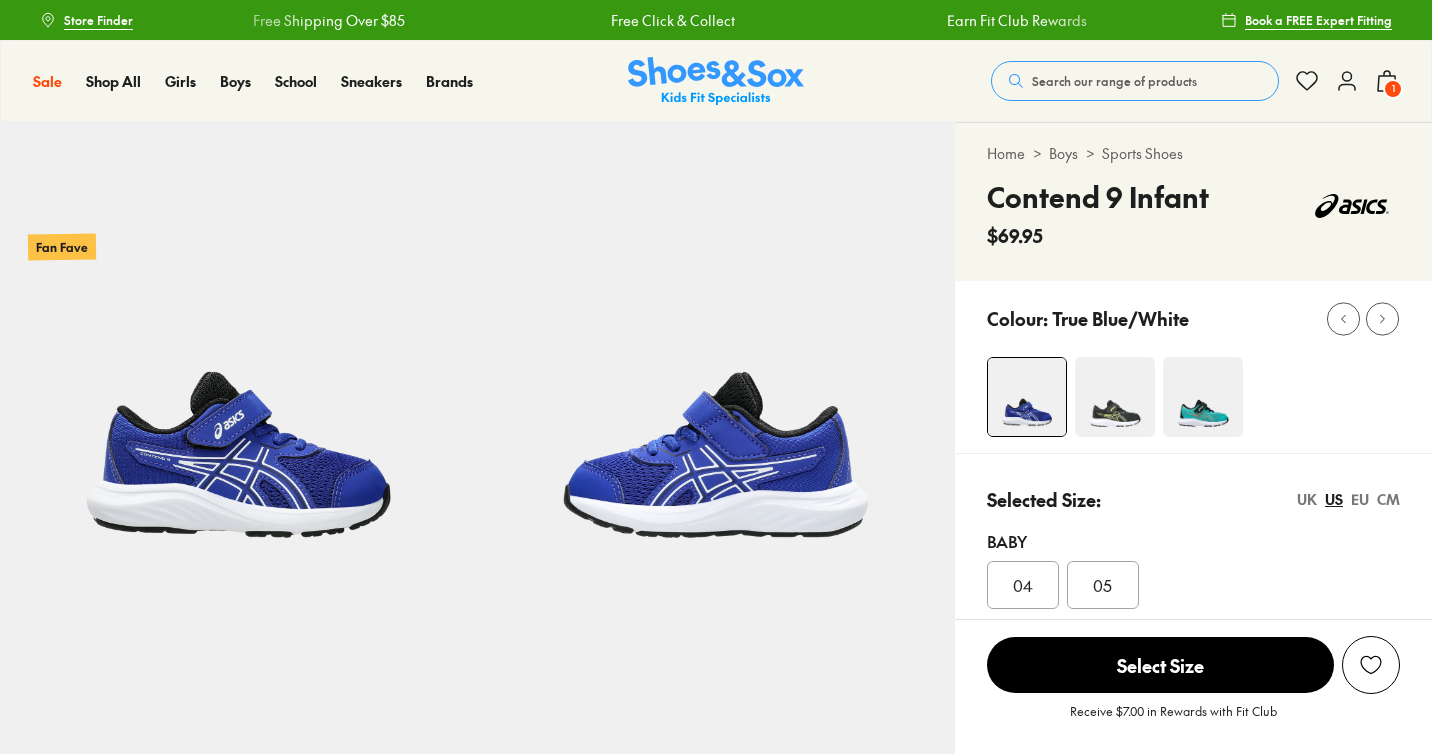 select on "*" 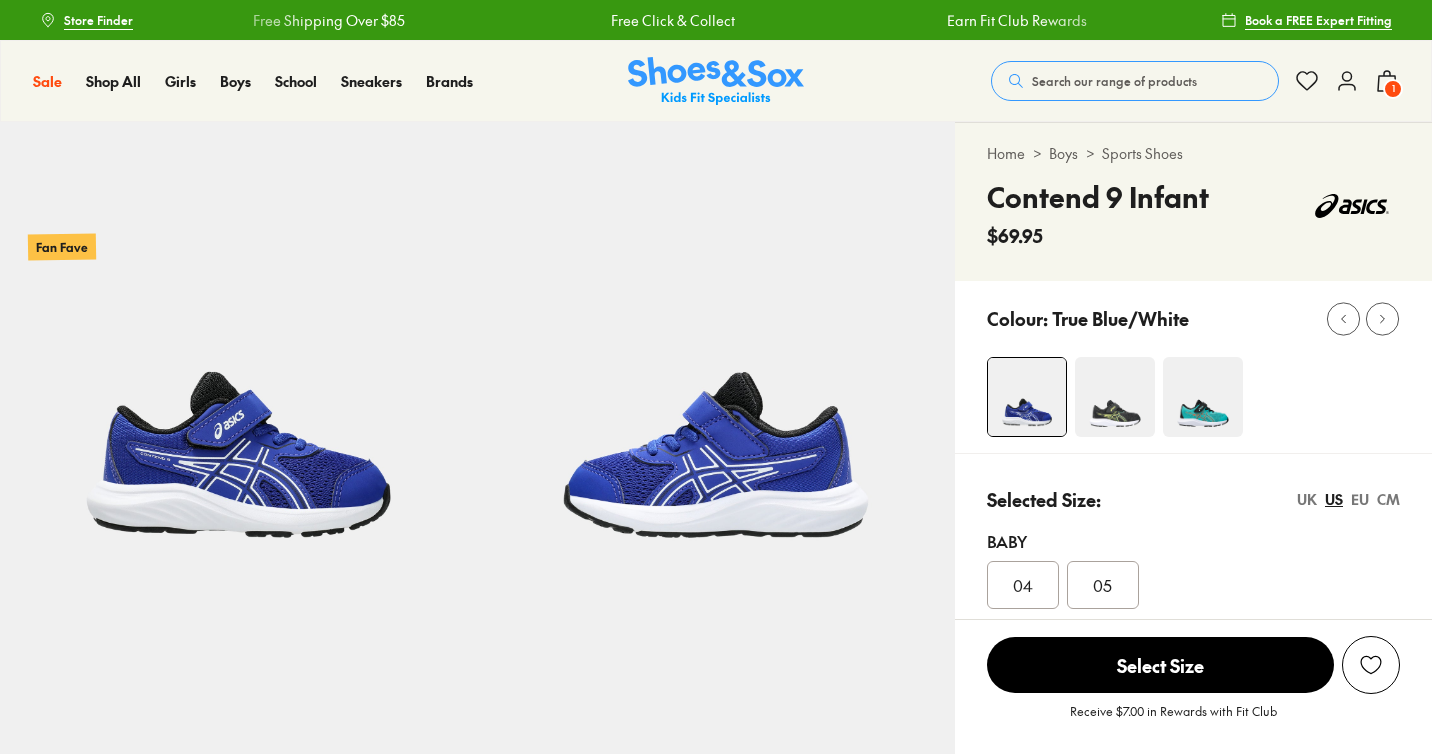 click at bounding box center (1203, 397) 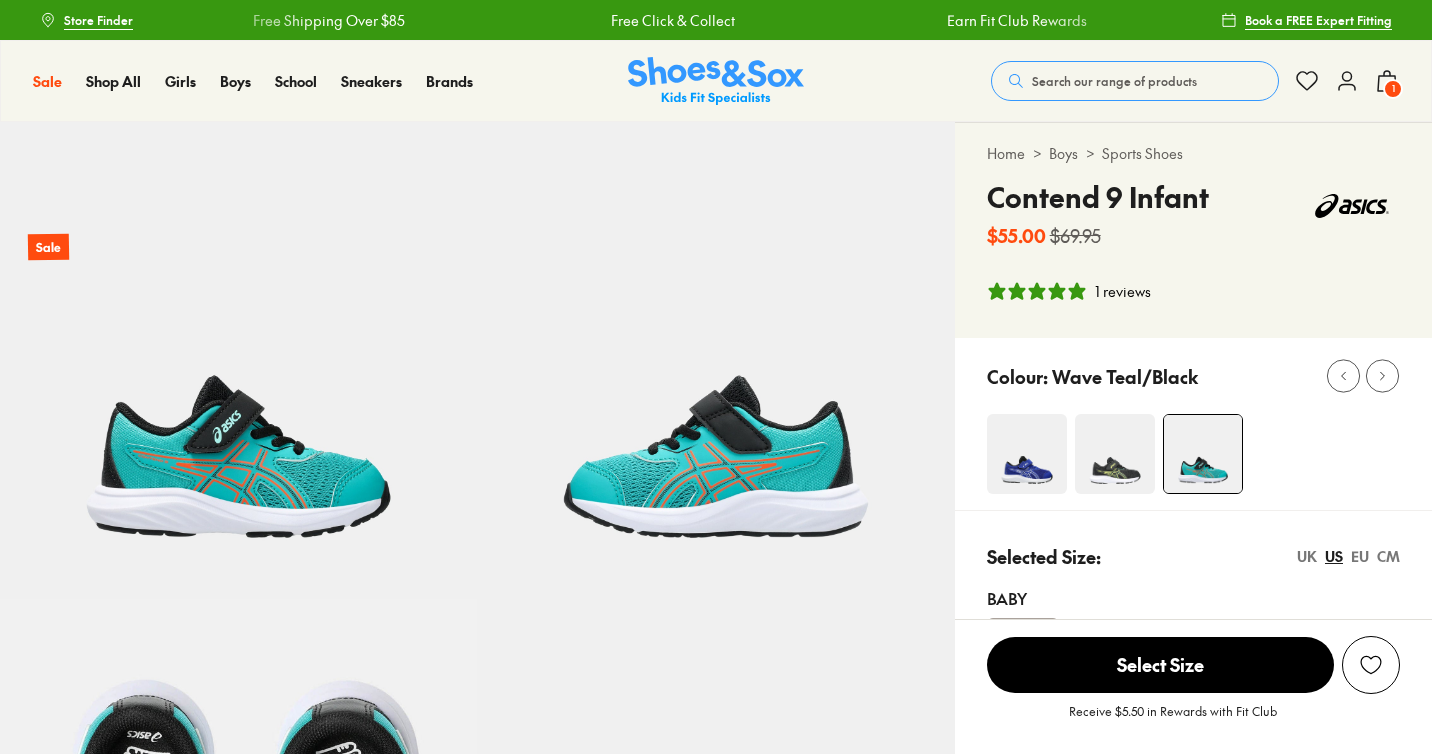 select on "*" 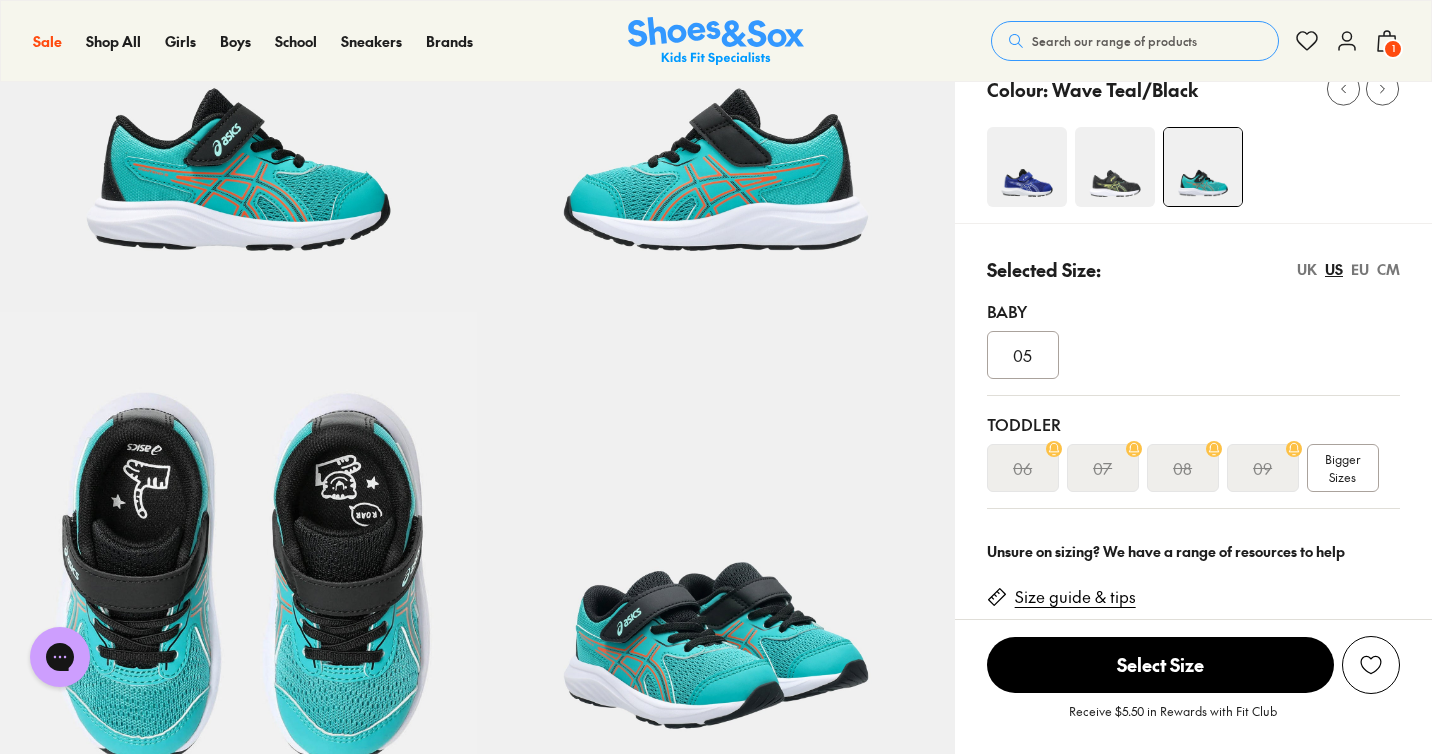 scroll, scrollTop: 294, scrollLeft: 0, axis: vertical 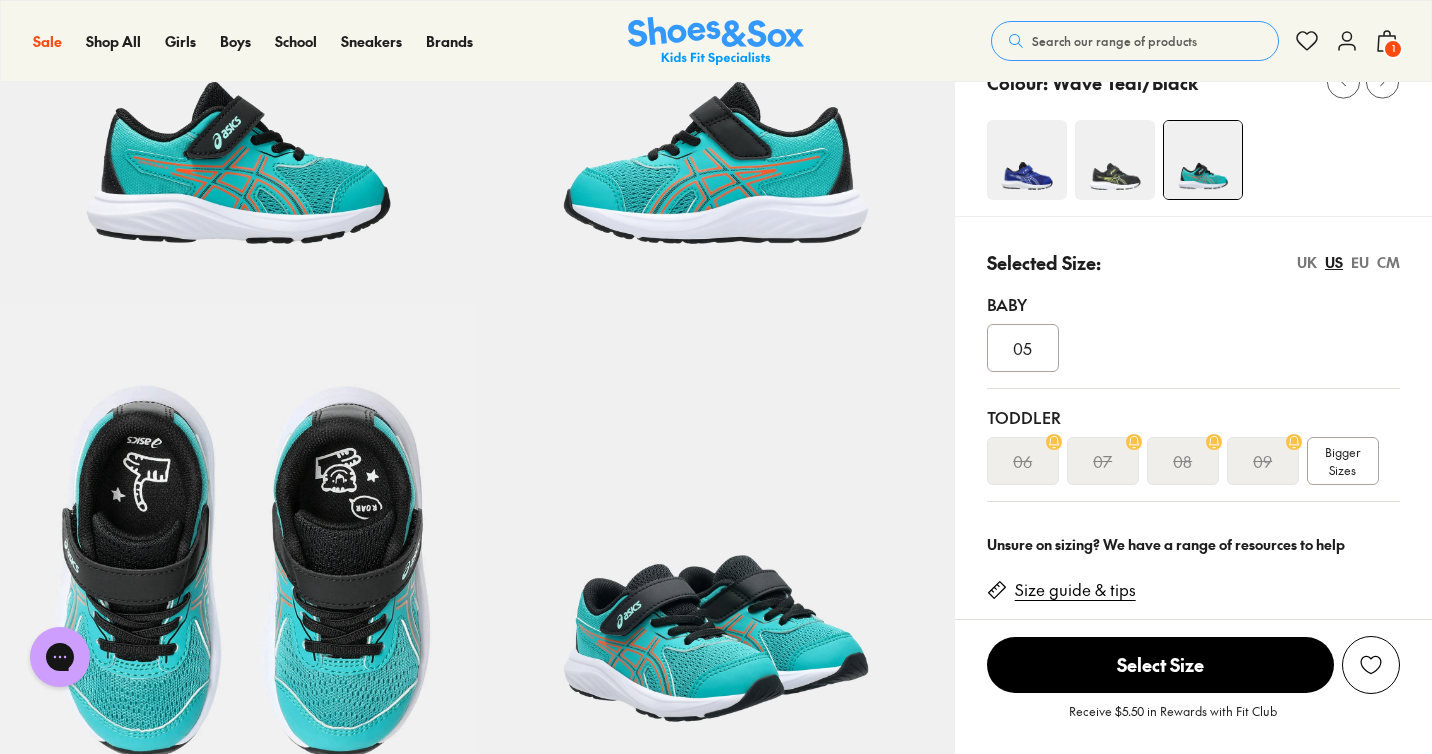 click on "09" at bounding box center [1263, 461] 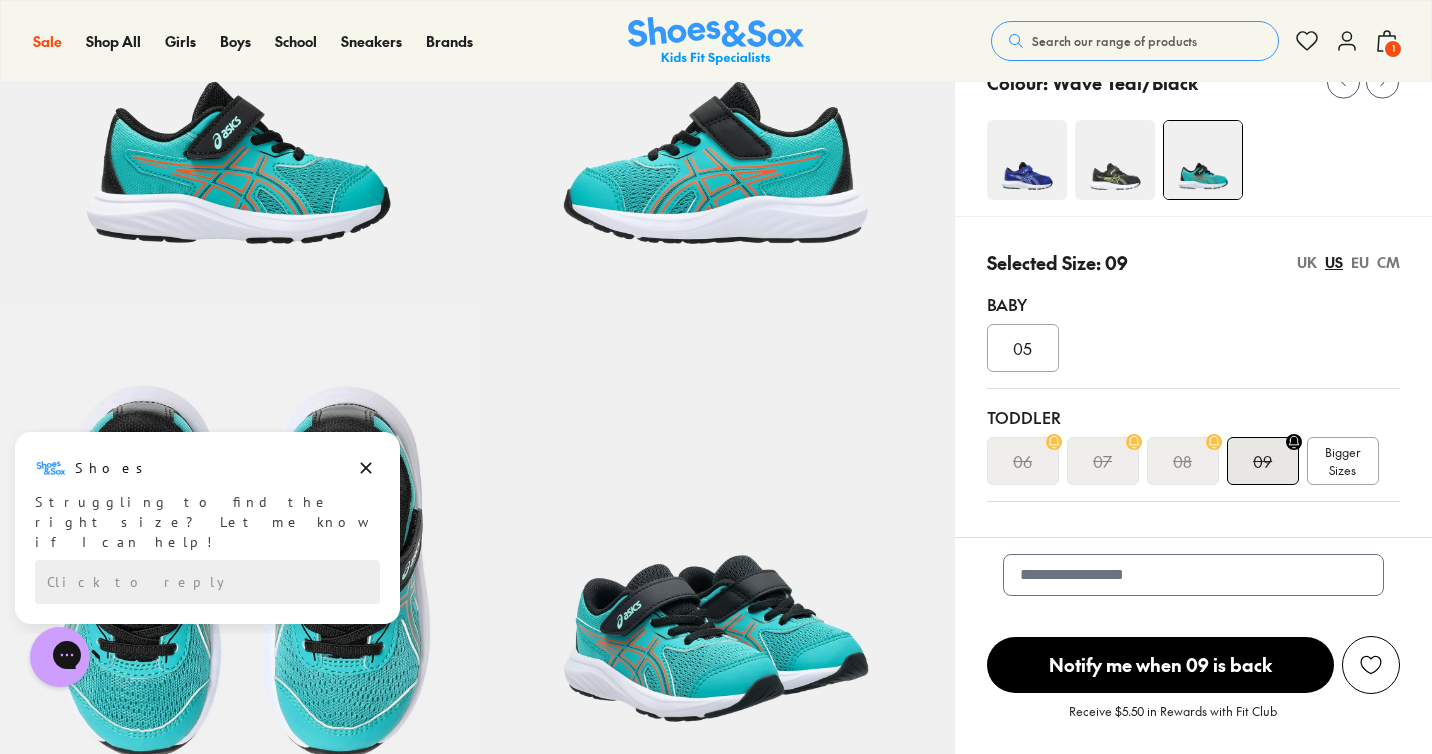 click on "EU" at bounding box center (1360, 262) 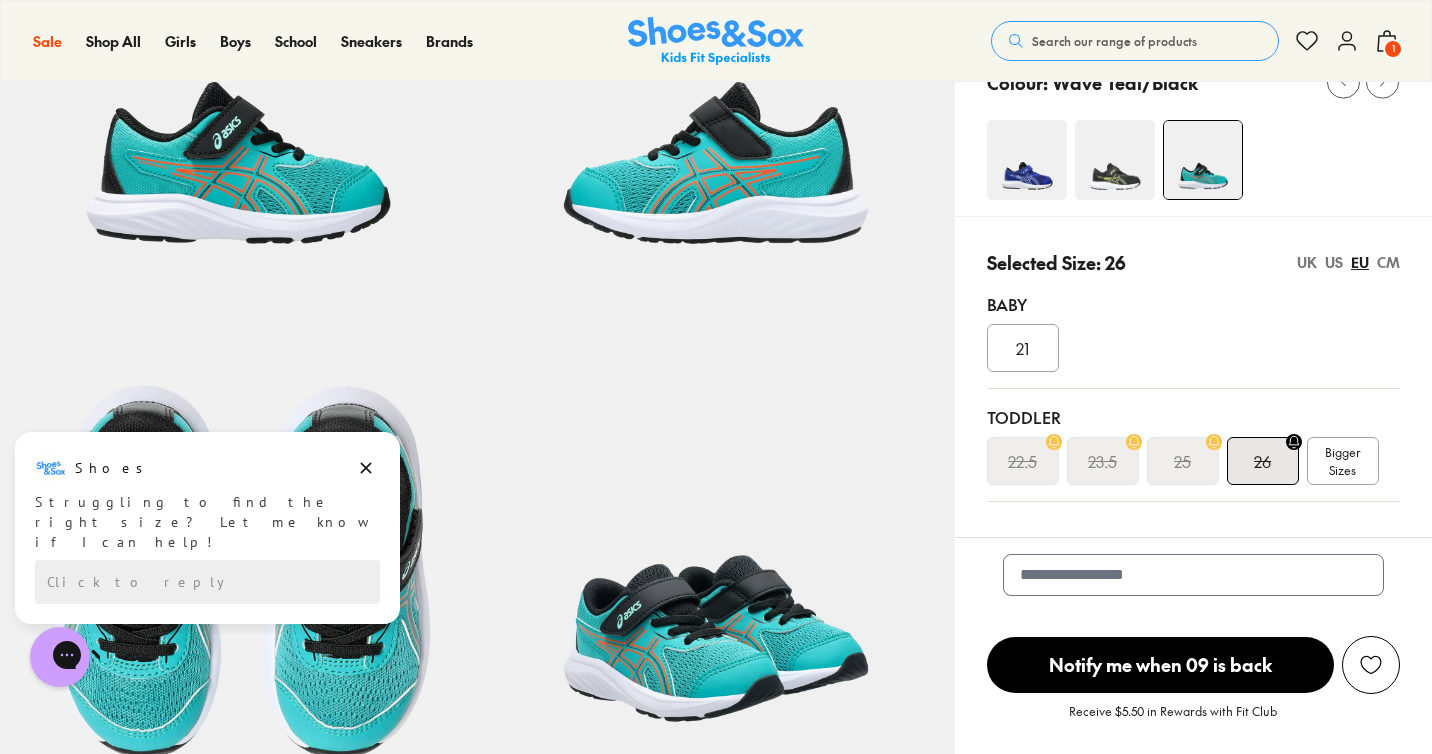 click on "22.5" at bounding box center [1023, 461] 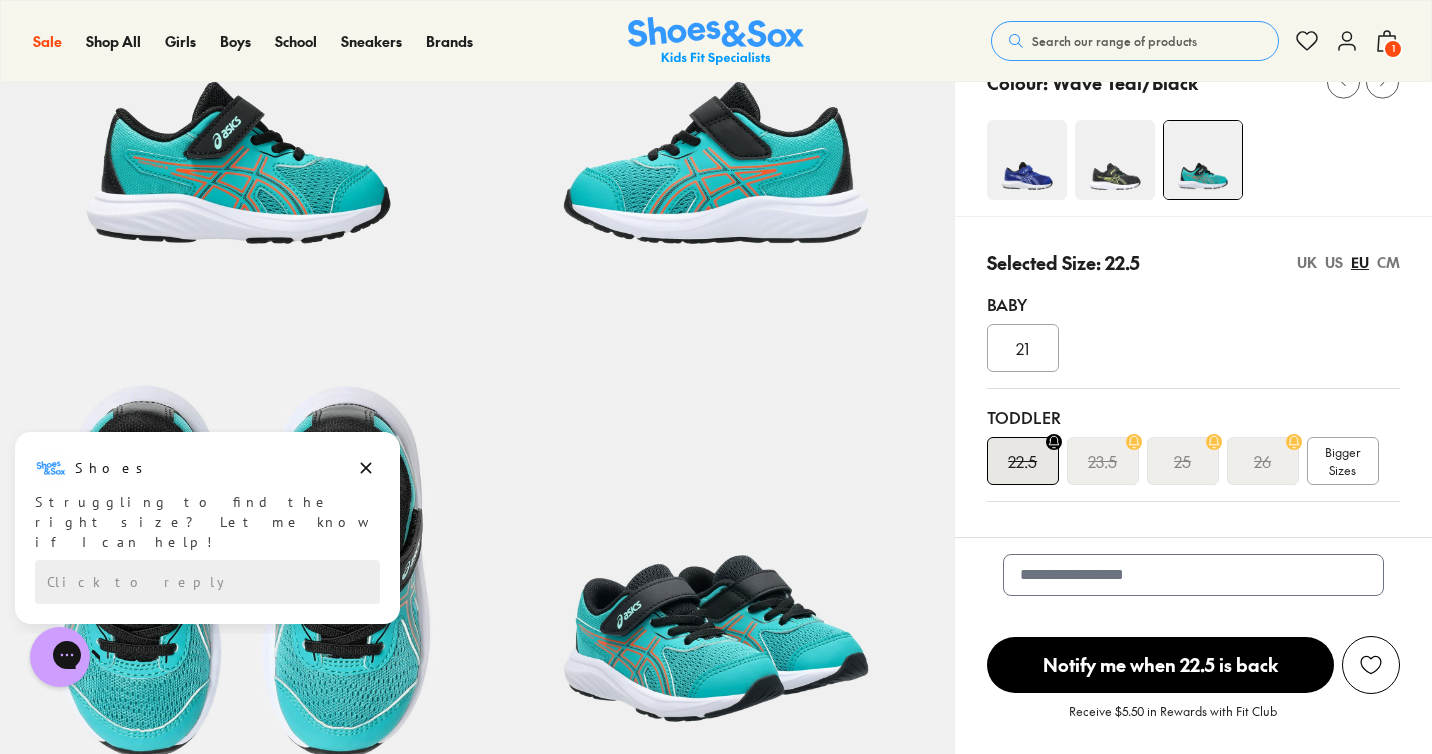 click on "23.5" at bounding box center (1102, 461) 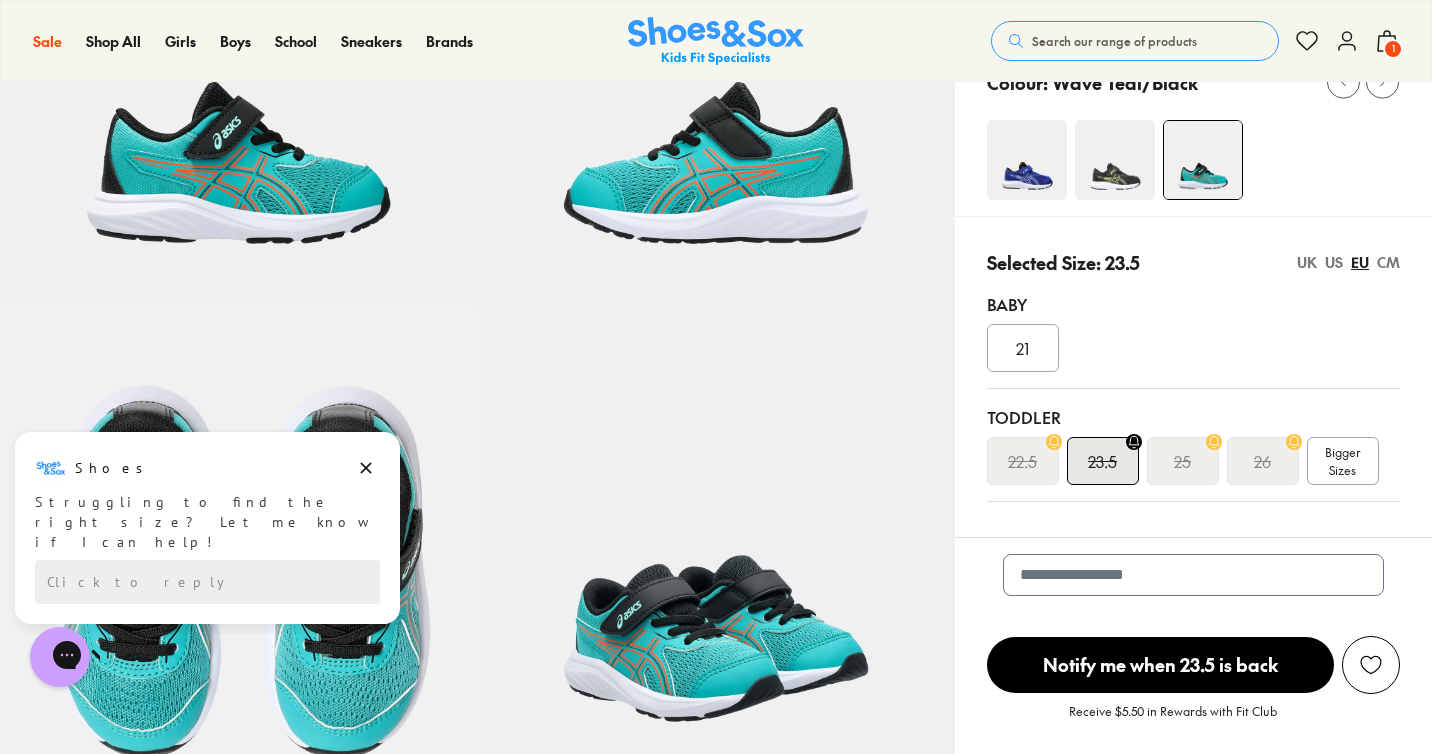 click on "25" at bounding box center [1182, 461] 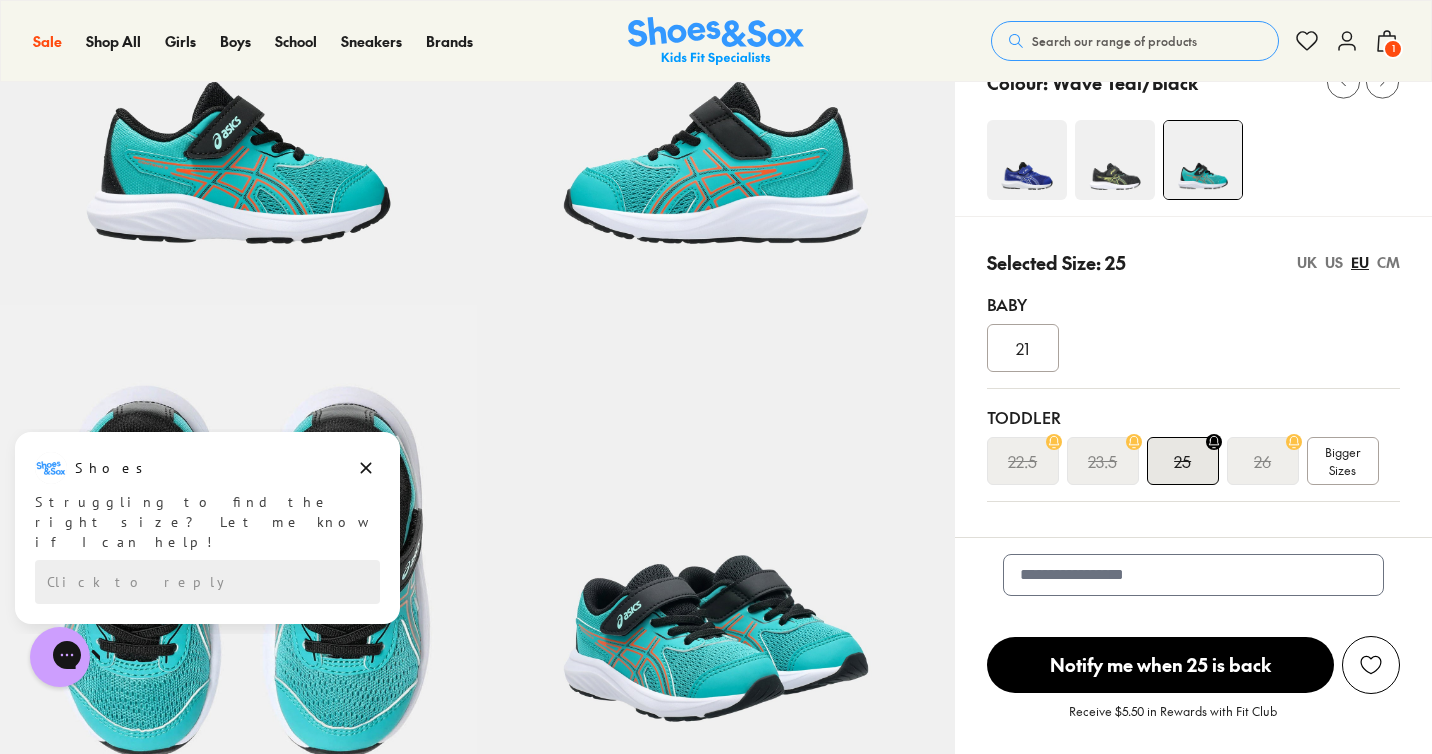 click on "26" at bounding box center [1262, 461] 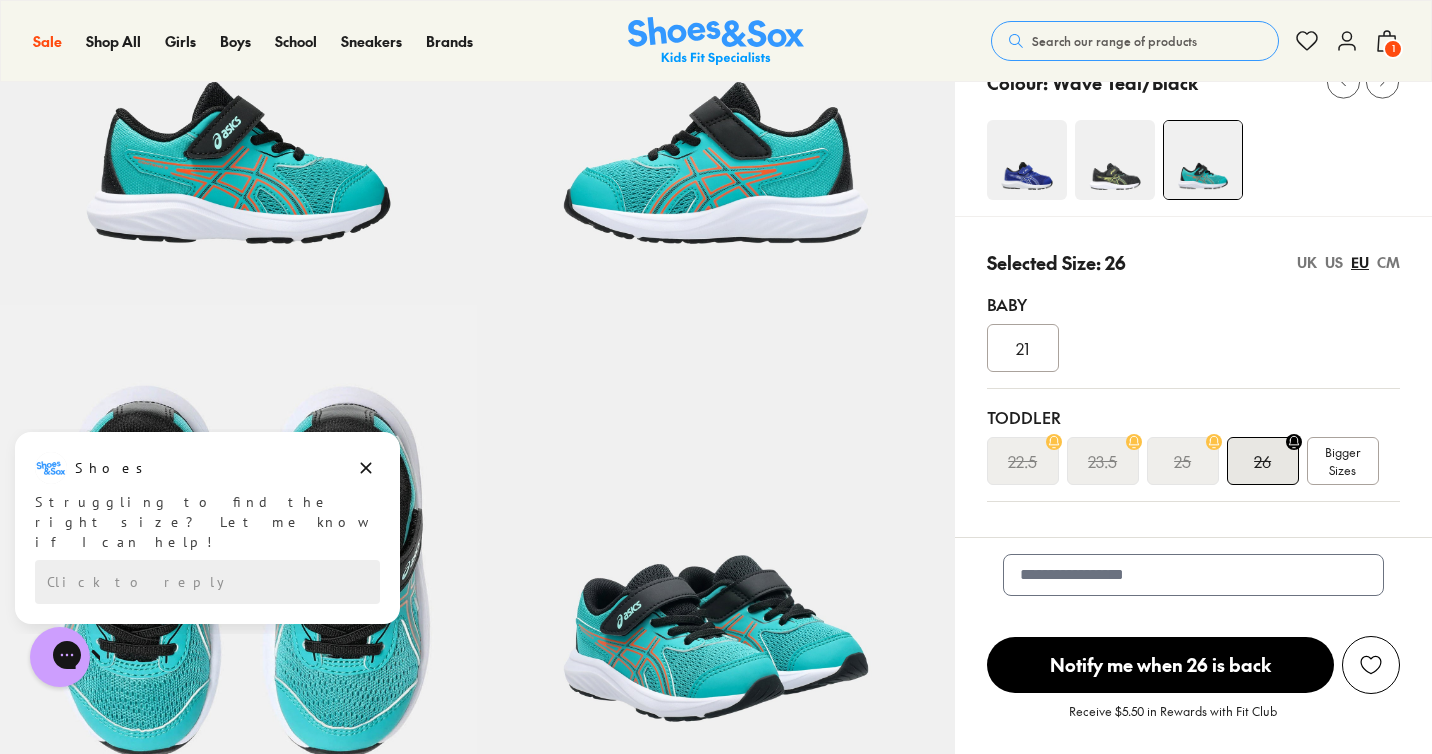 click on "UK" at bounding box center [1307, 262] 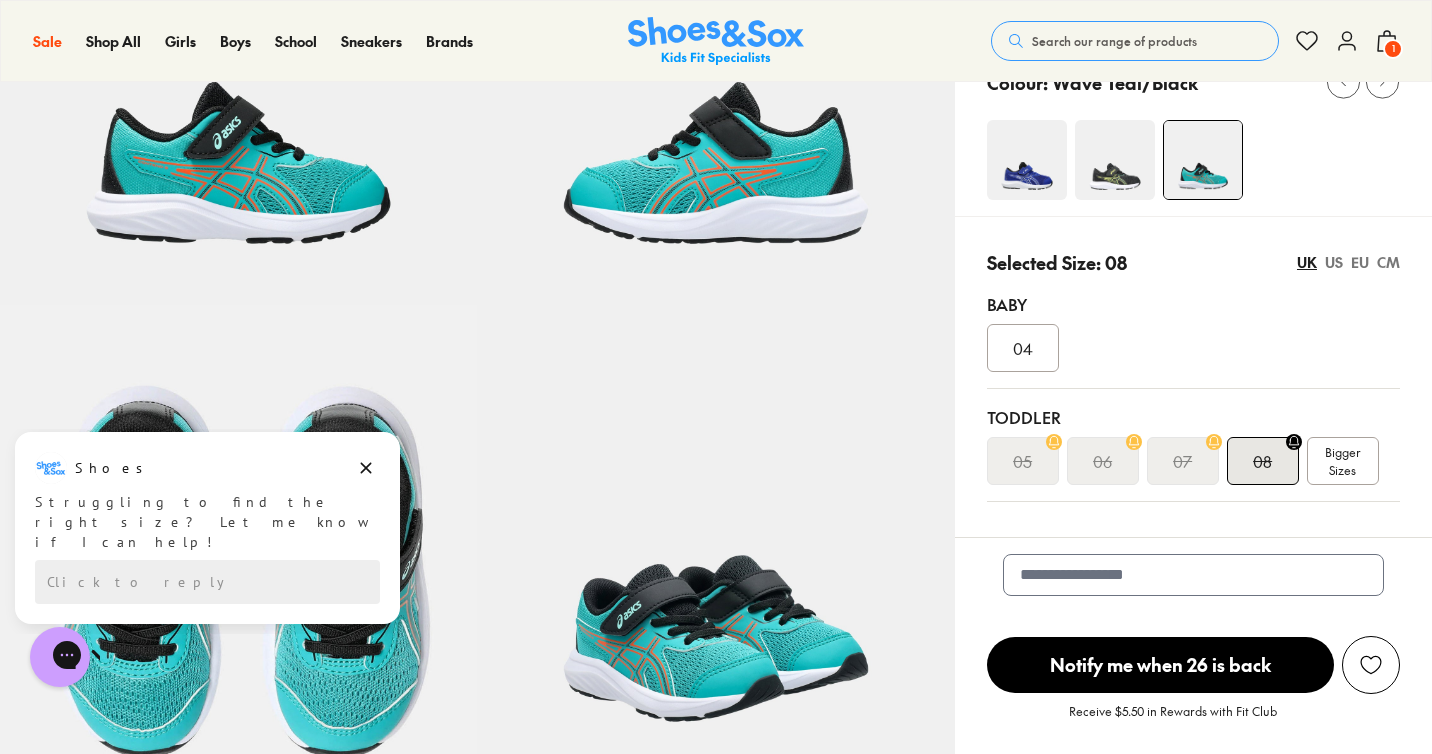 click on "US" at bounding box center [1334, 262] 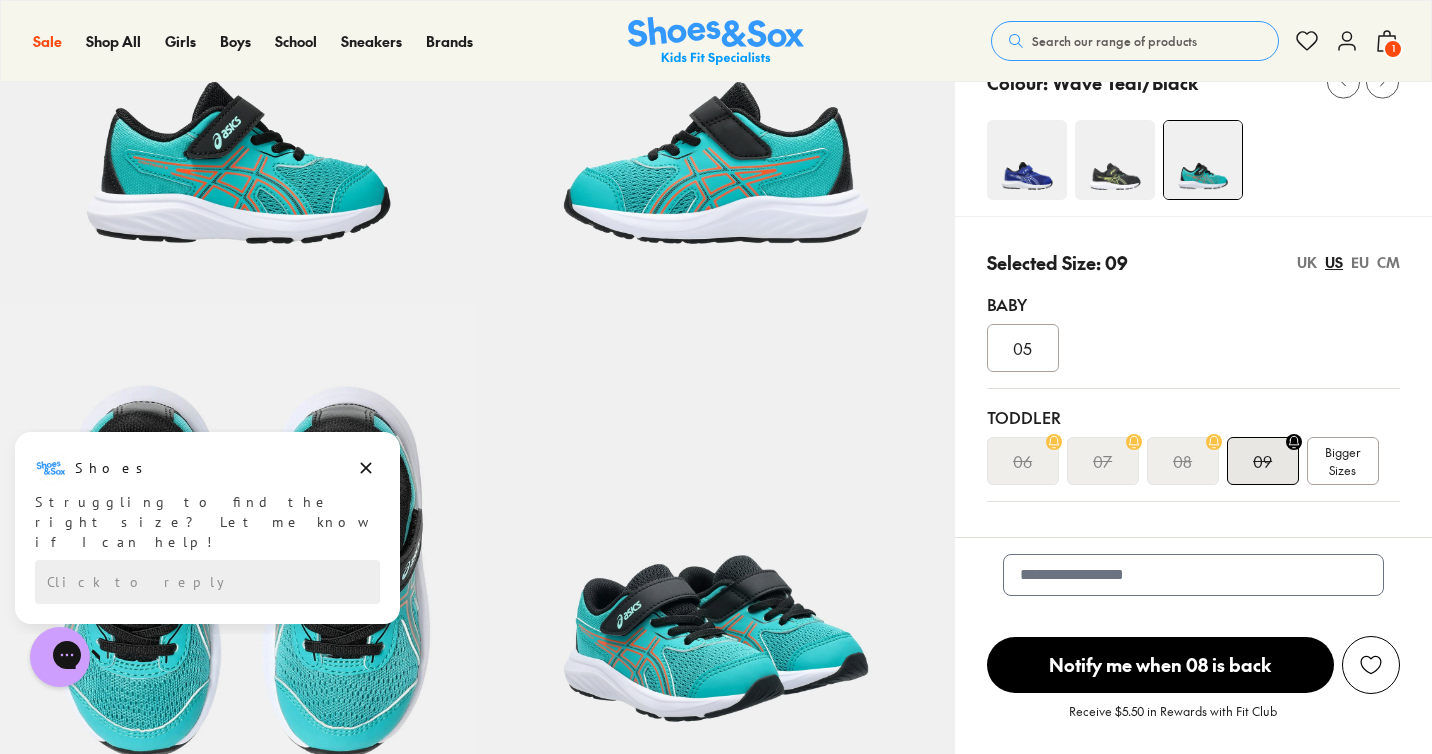 click on "CM" at bounding box center [1388, 262] 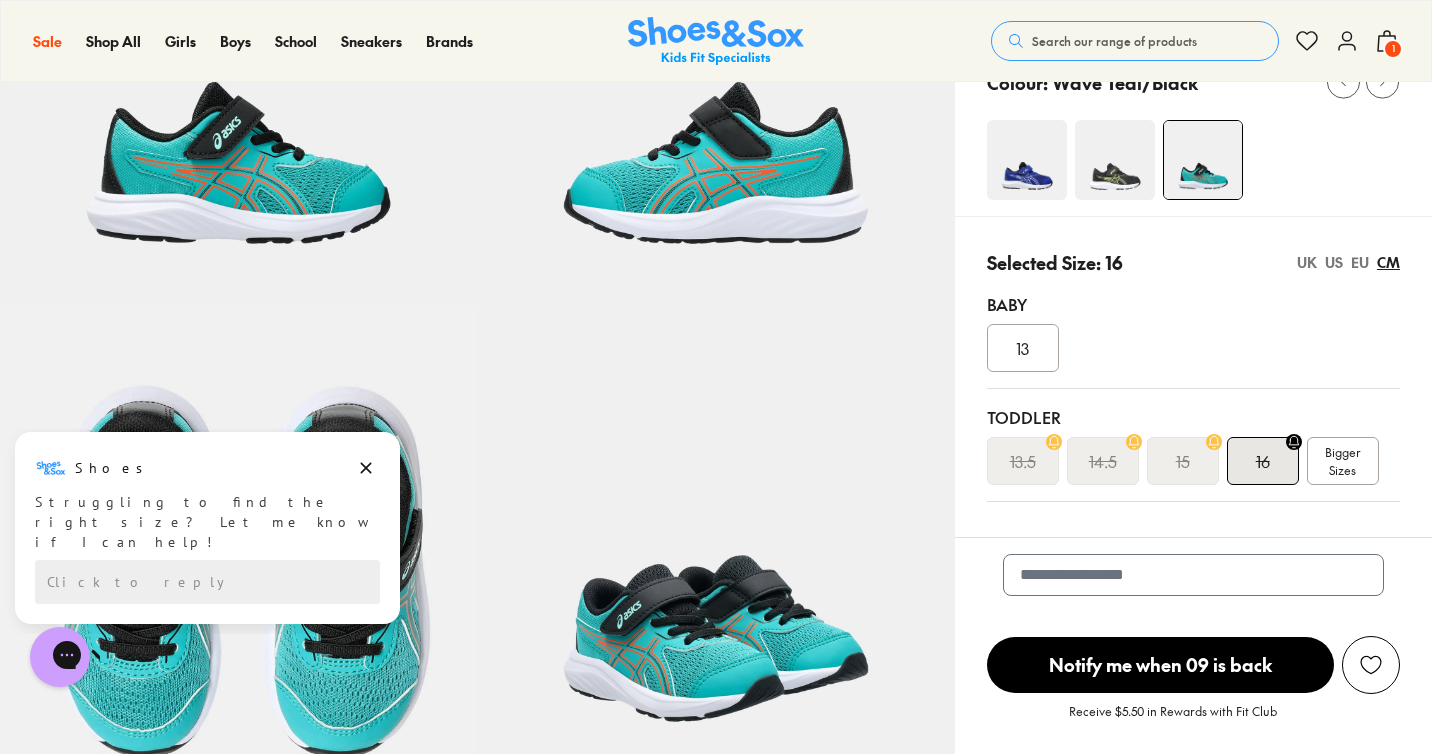 click on "EU" at bounding box center (1360, 262) 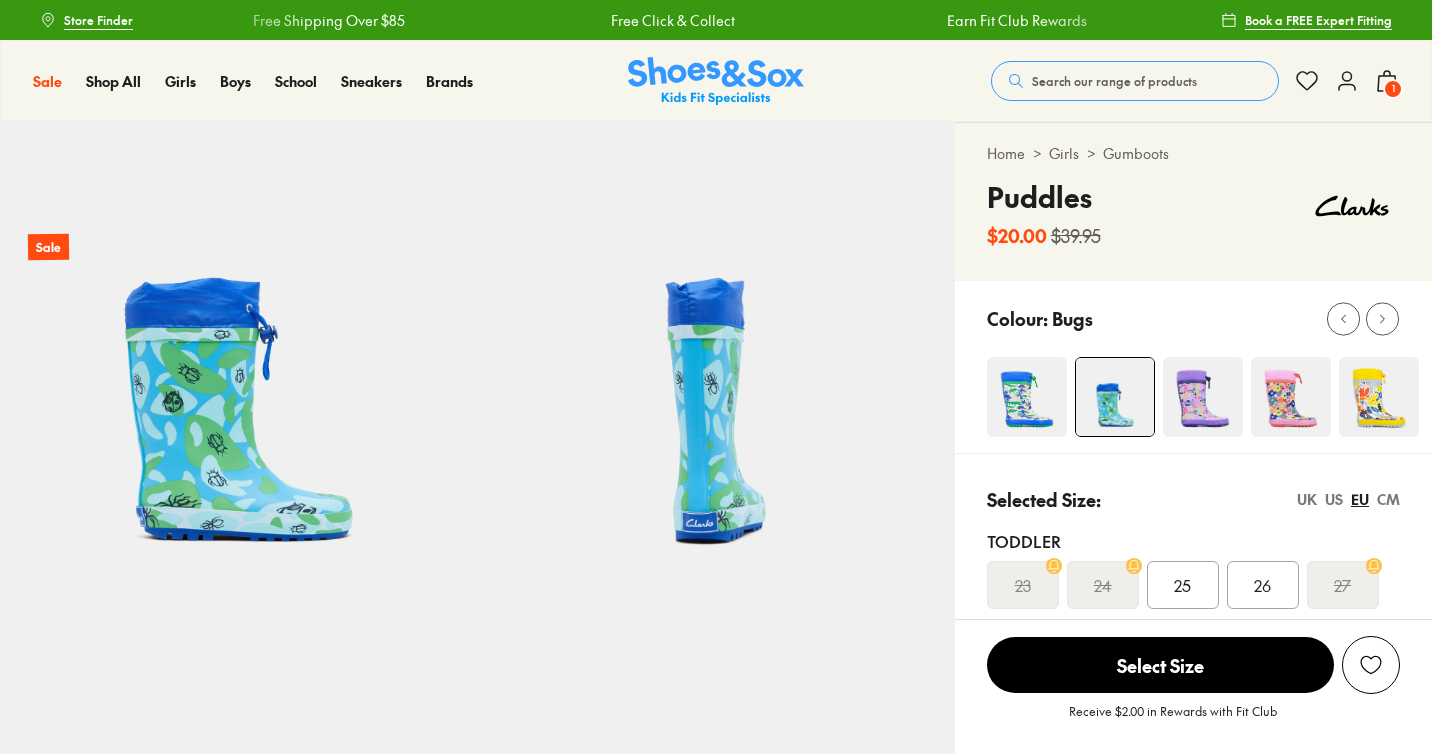 scroll, scrollTop: 0, scrollLeft: 0, axis: both 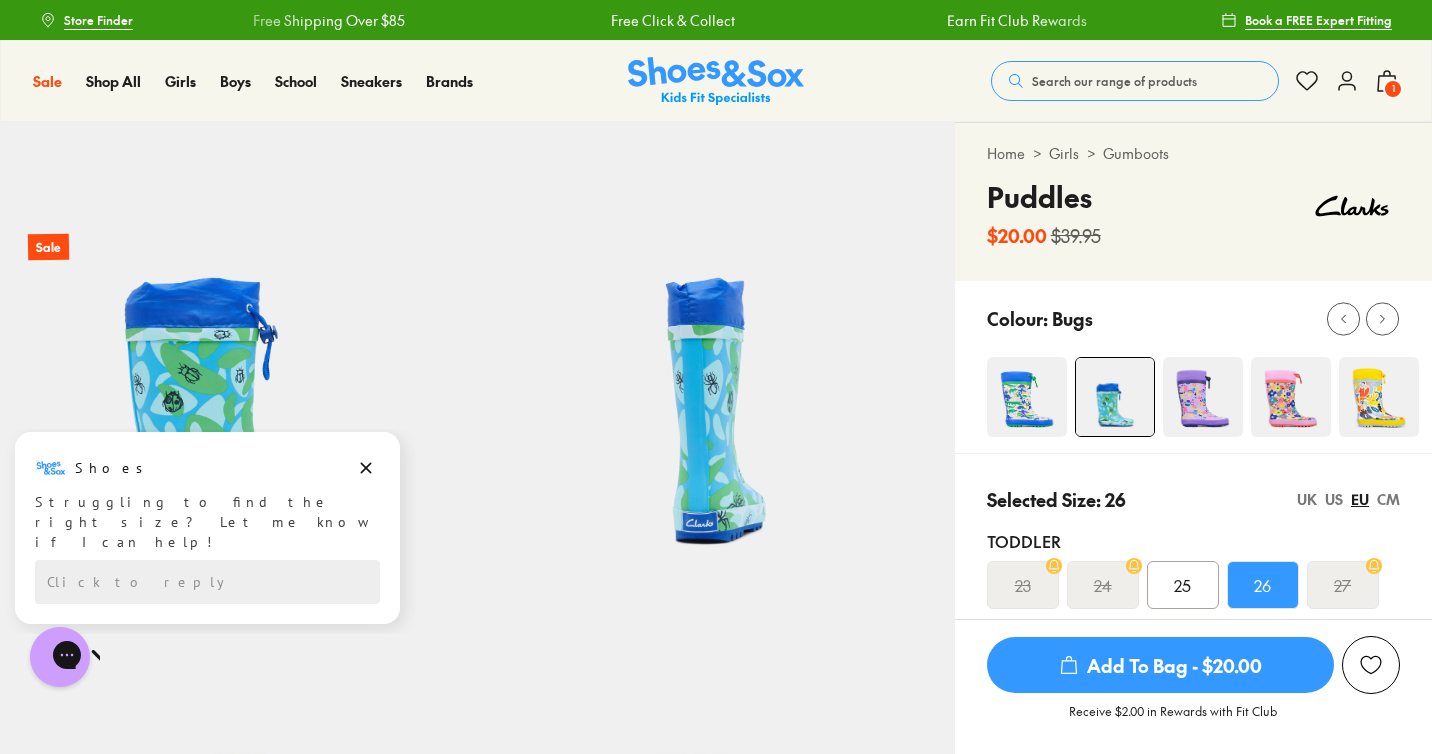 click on "Add To Bag - $20.00" at bounding box center [1160, 665] 